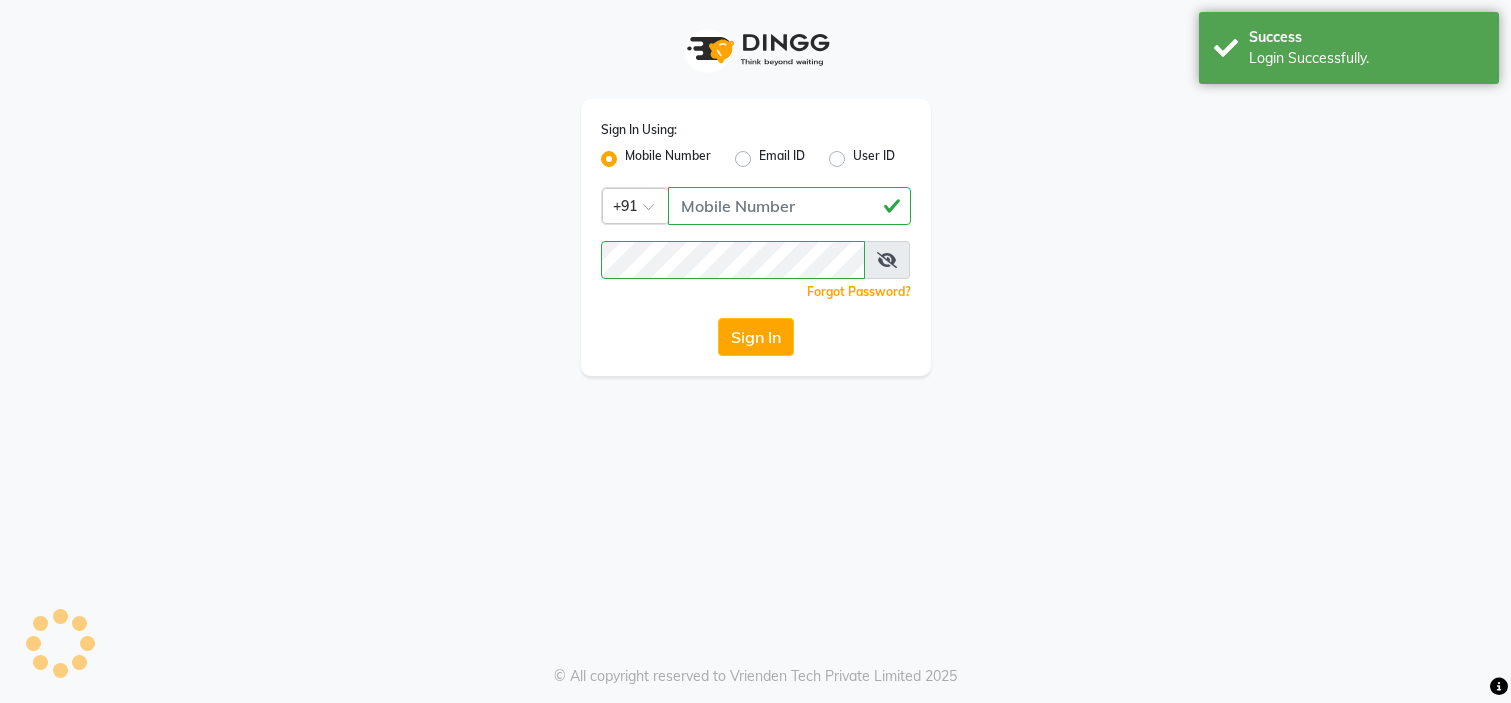 scroll, scrollTop: 0, scrollLeft: 0, axis: both 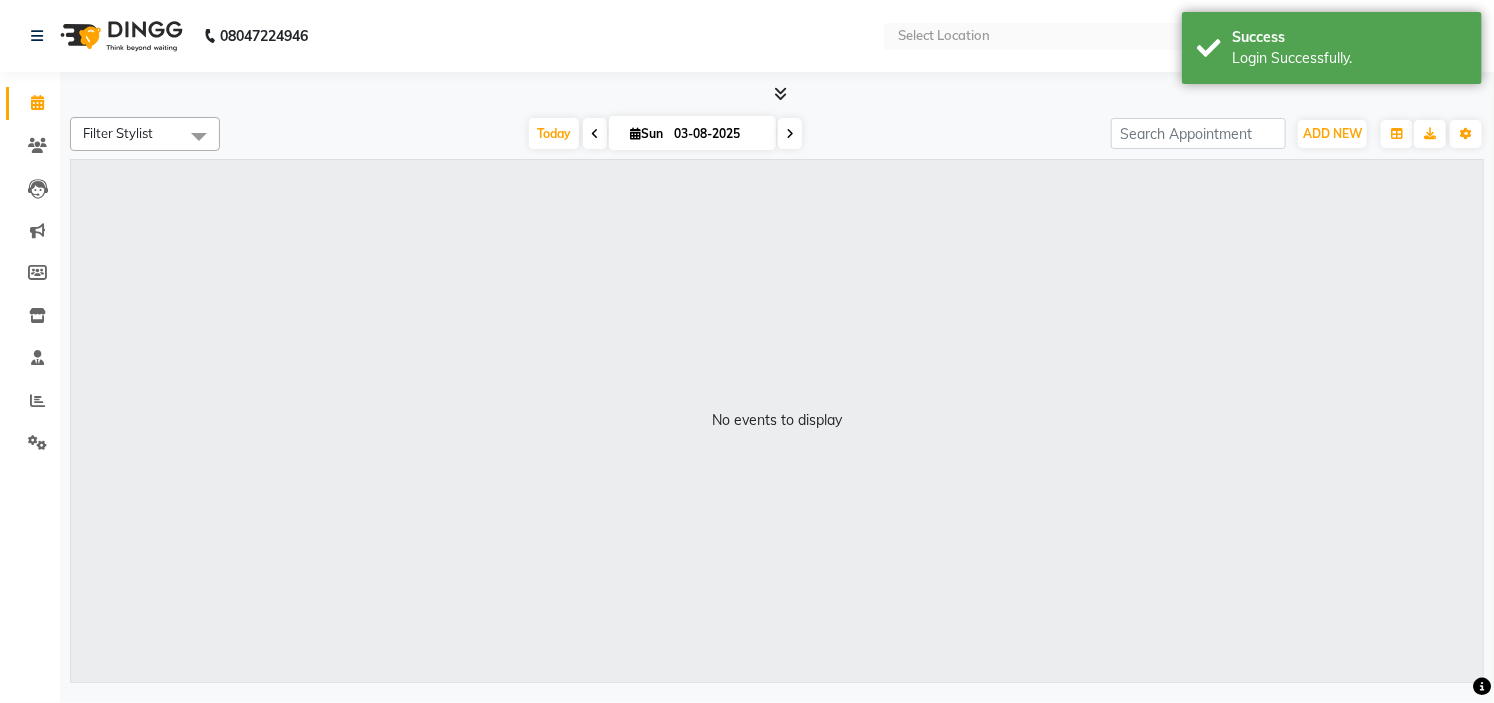 select on "en" 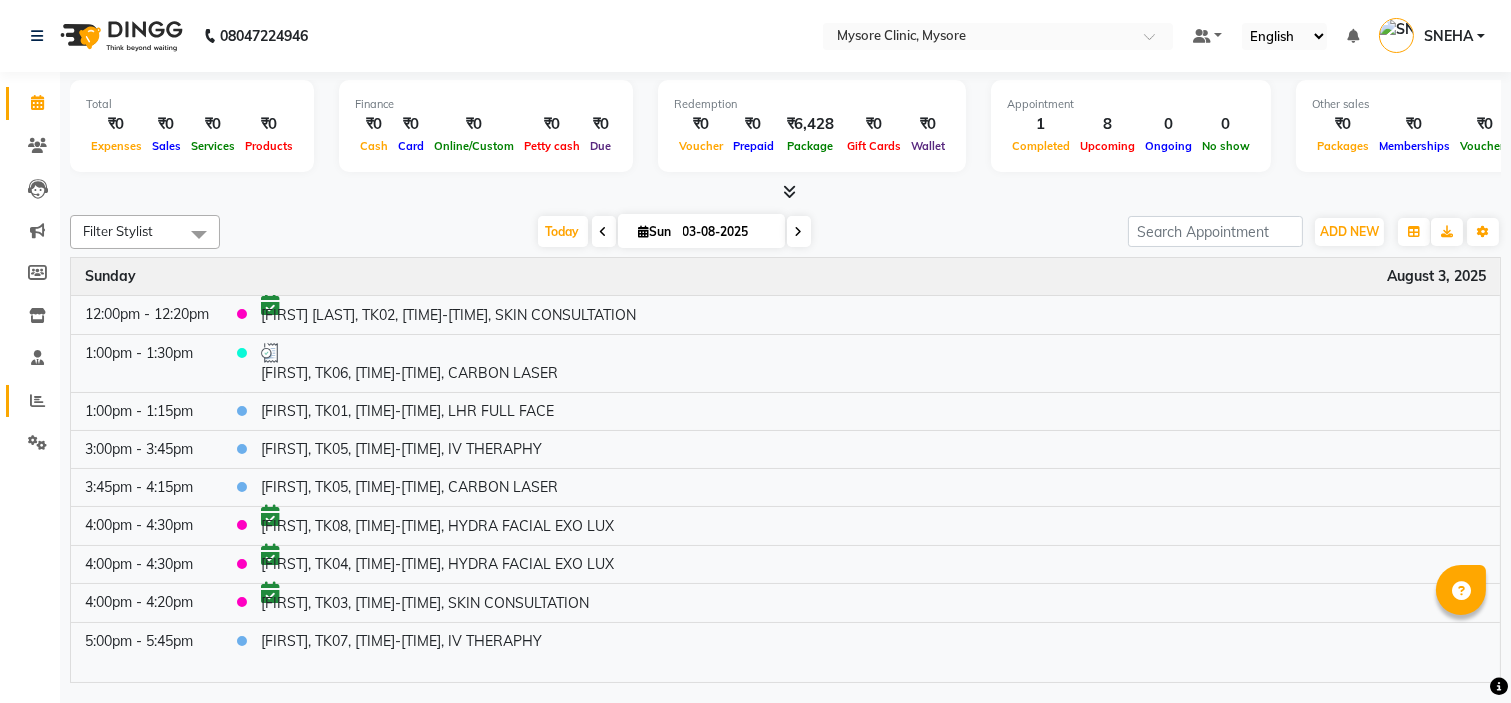 click on "Reports" 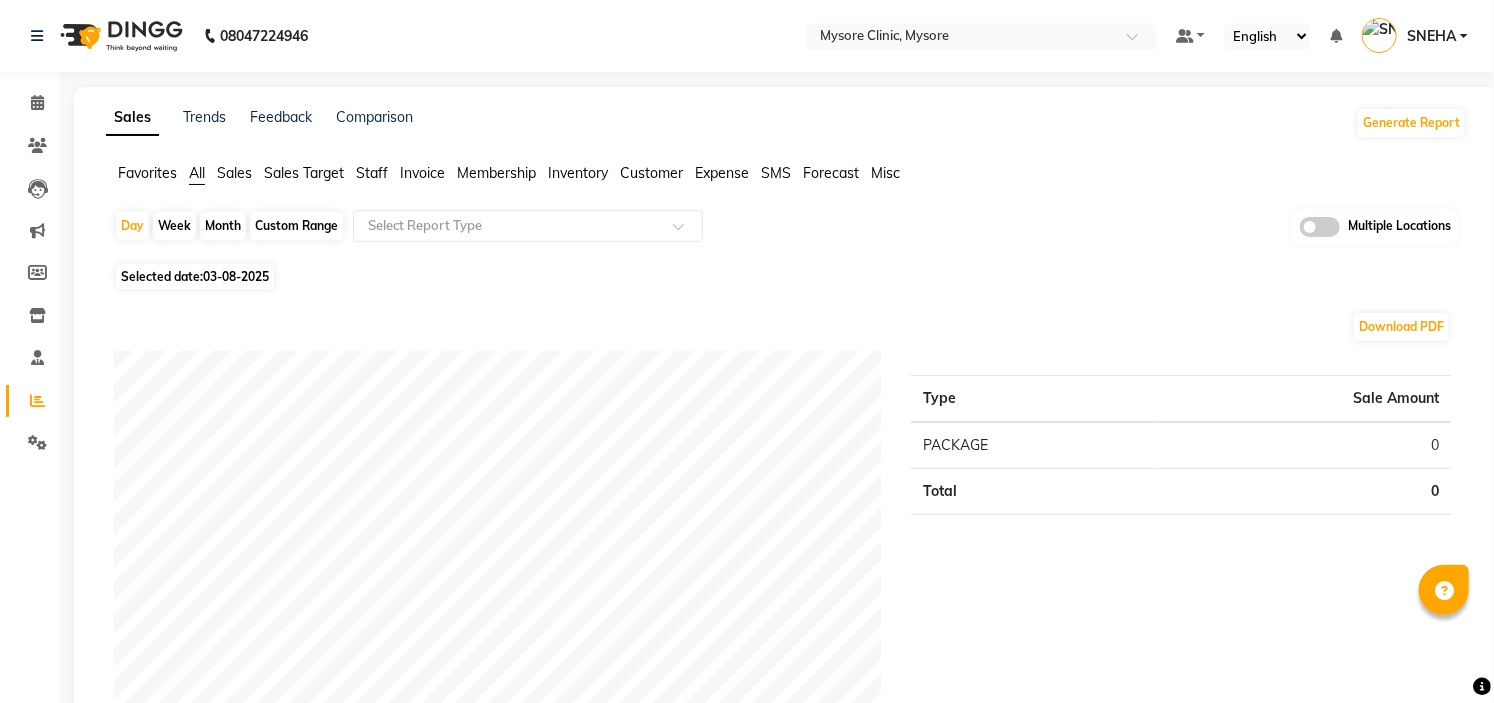 click on "Customer" 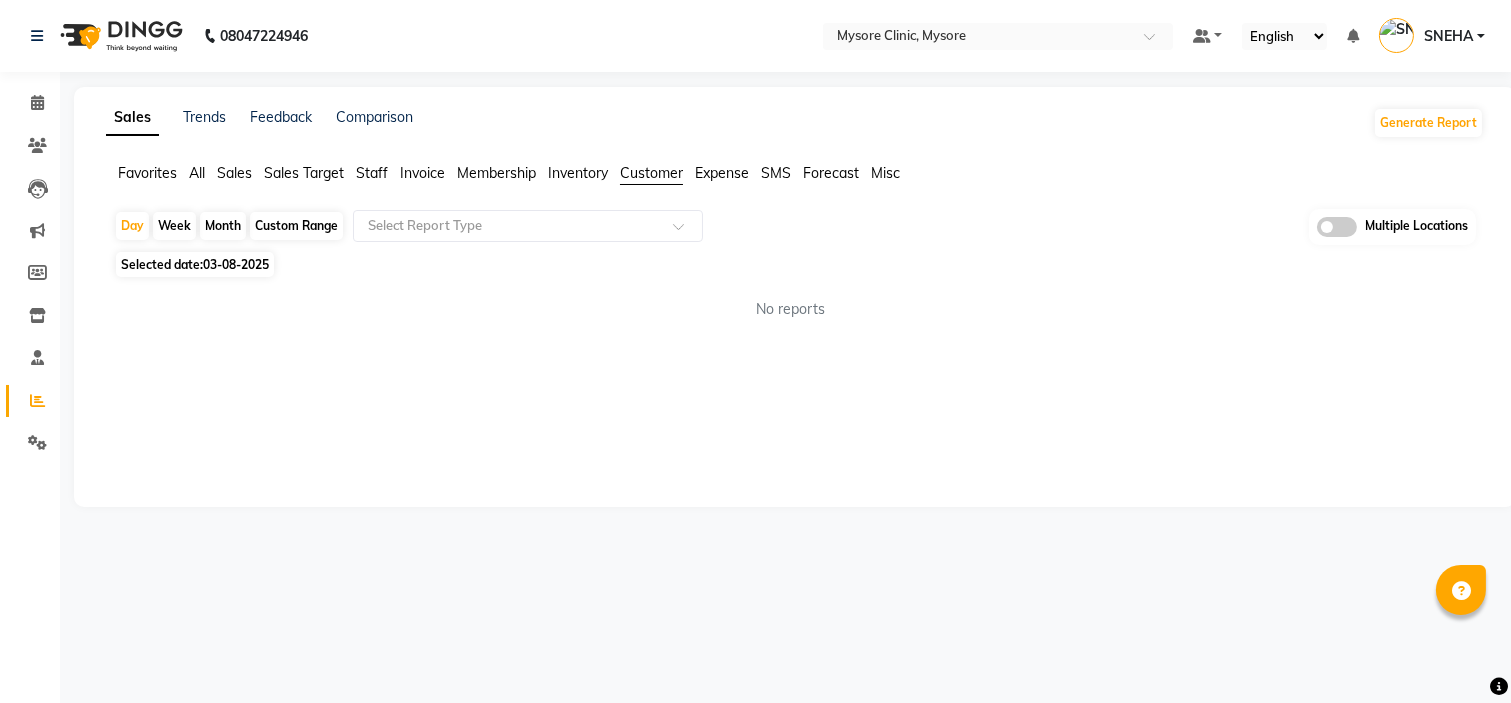 click on "03-08-2025" 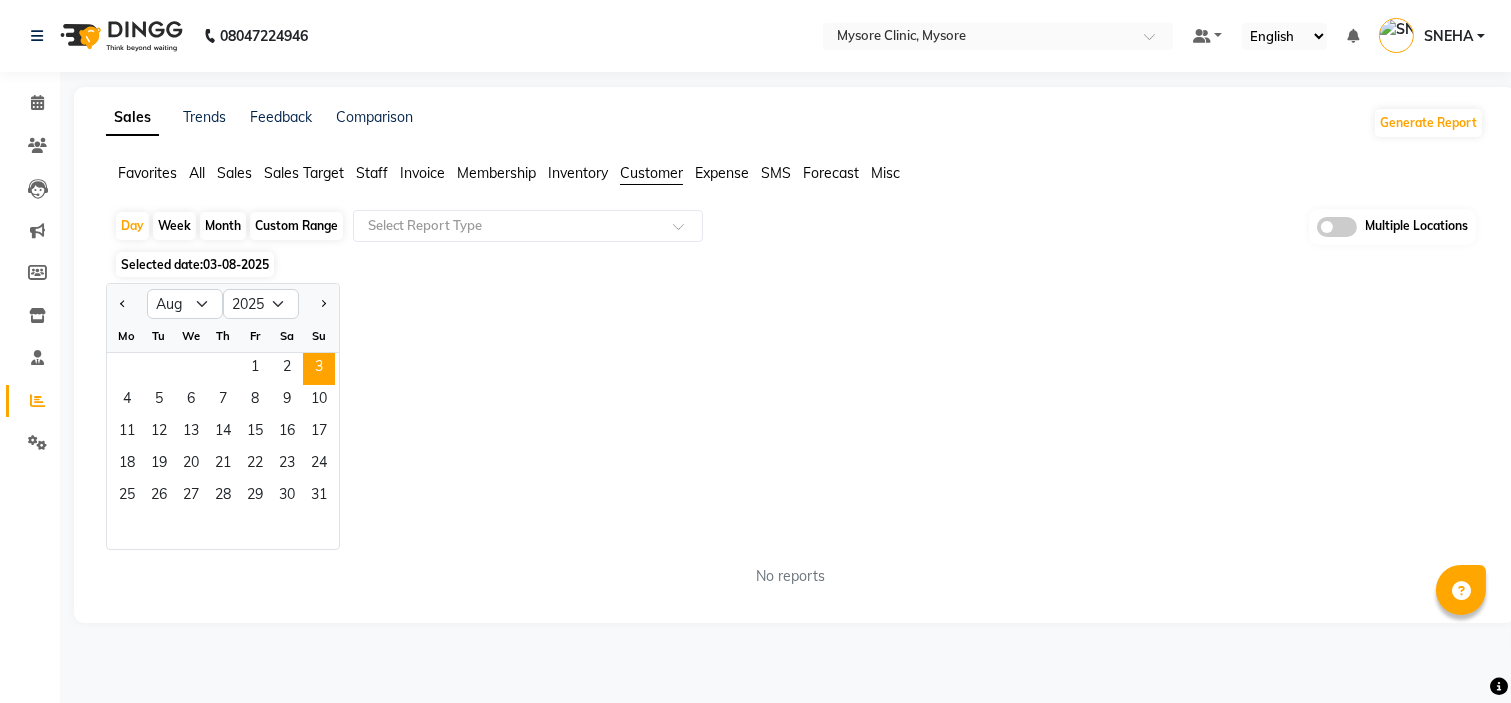 click on "Month" 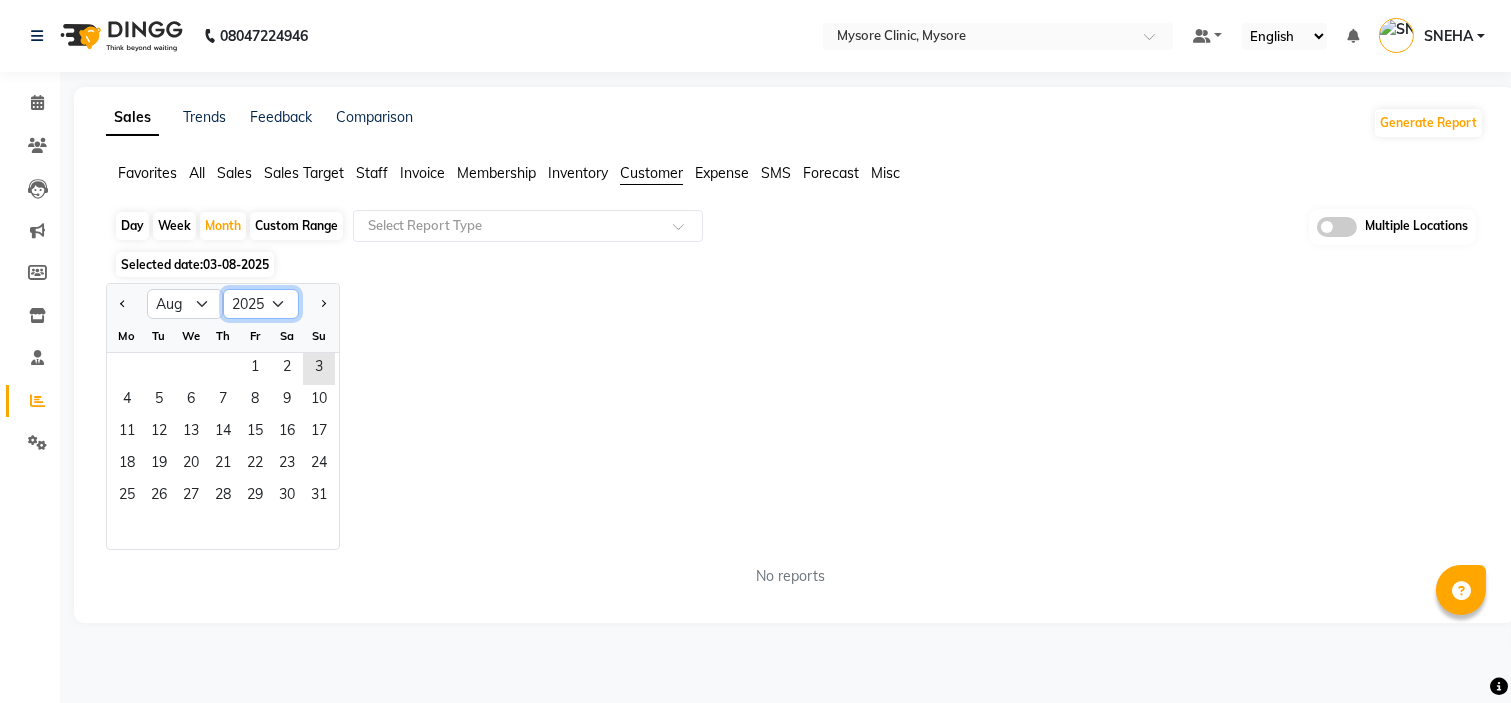 click on "2015 2016 2017 2018 2019 2020 2021 2022 2023 2024 2025 2026 2027 2028 2029 2030 2031 2032 2033 2034 2035" 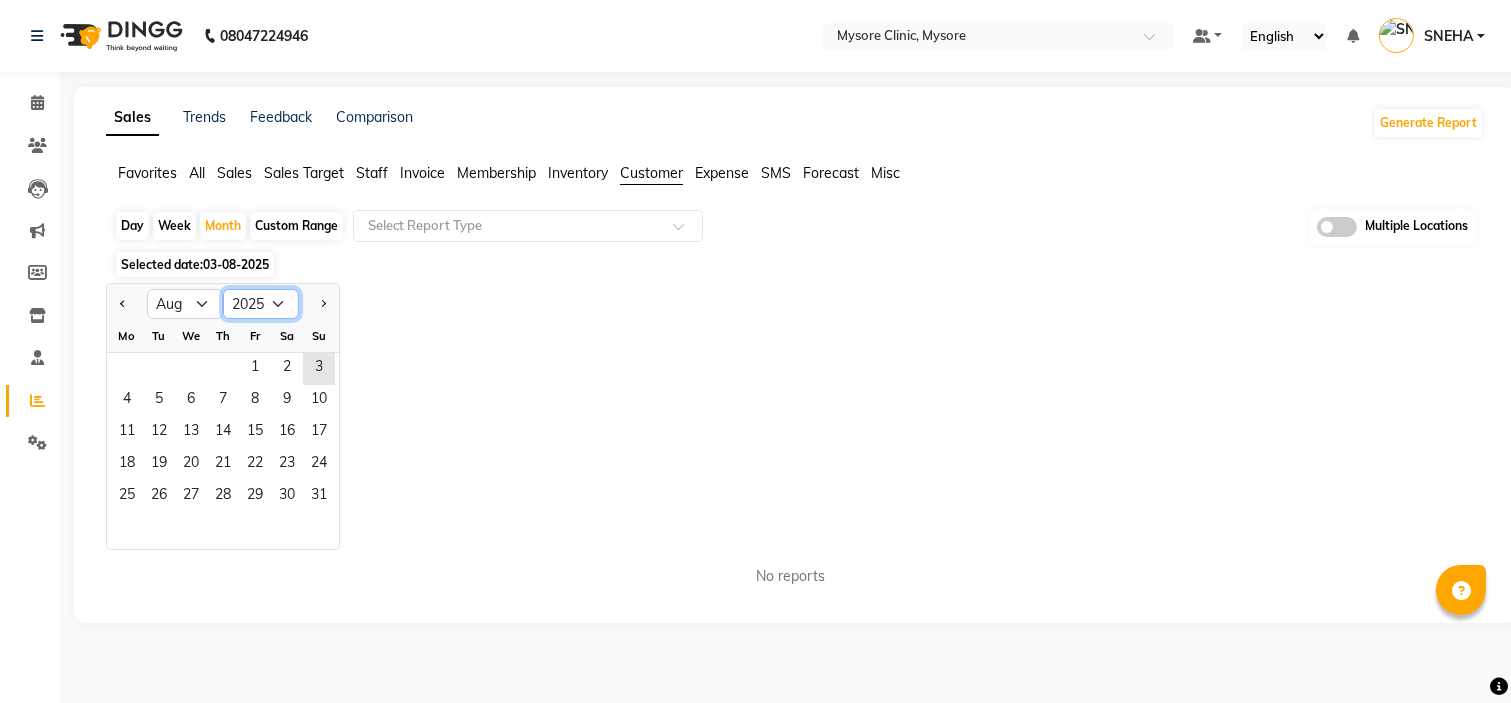 select on "2024" 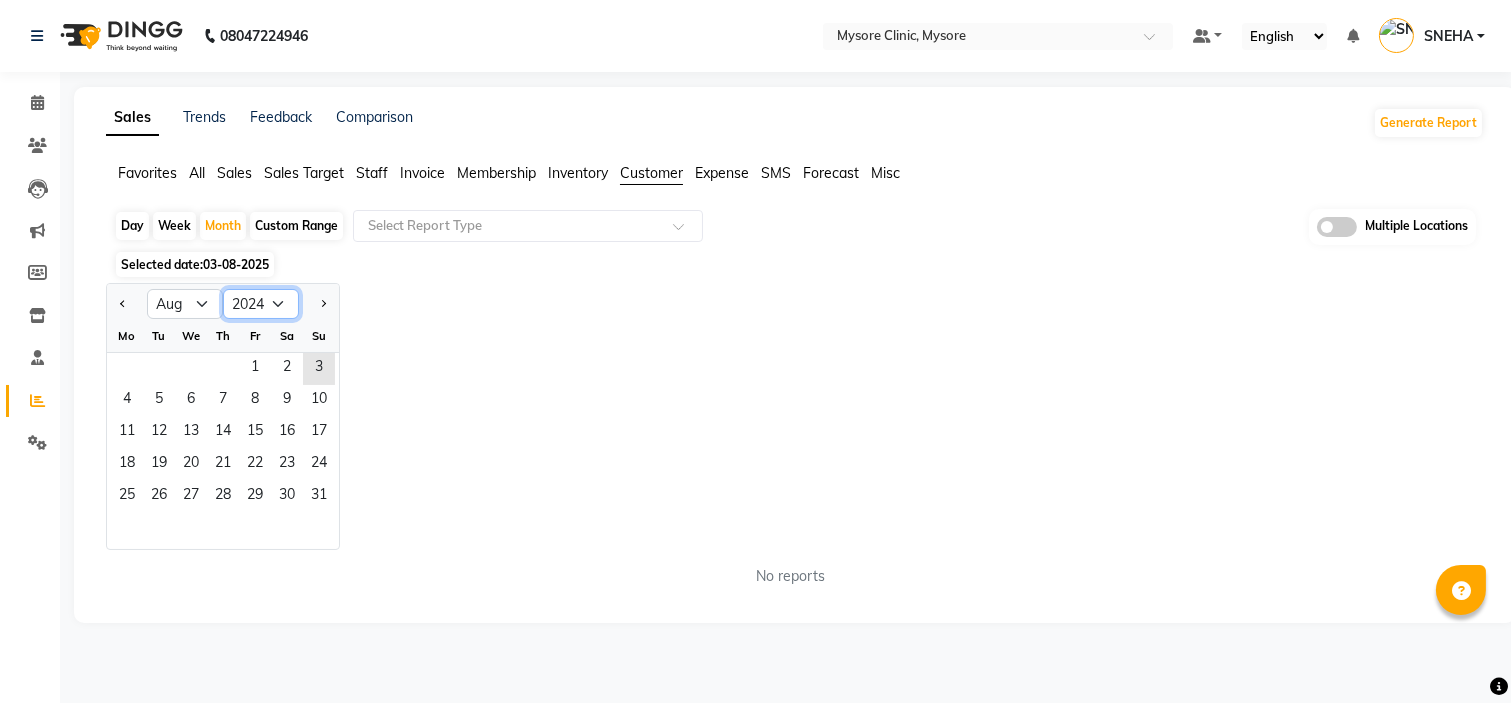 click on "2015 2016 2017 2018 2019 2020 2021 2022 2023 2024 2025 2026 2027 2028 2029 2030 2031 2032 2033 2034 2035" 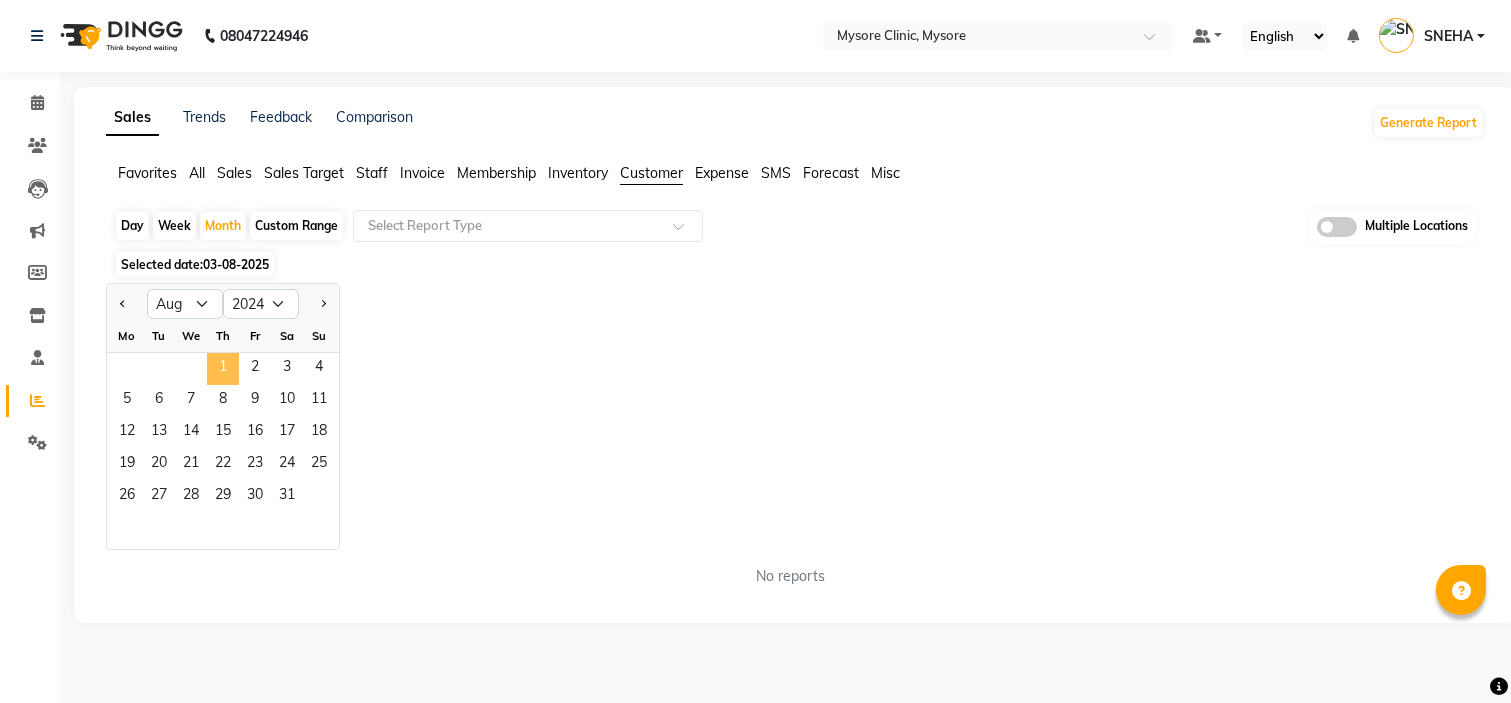 click on "1" 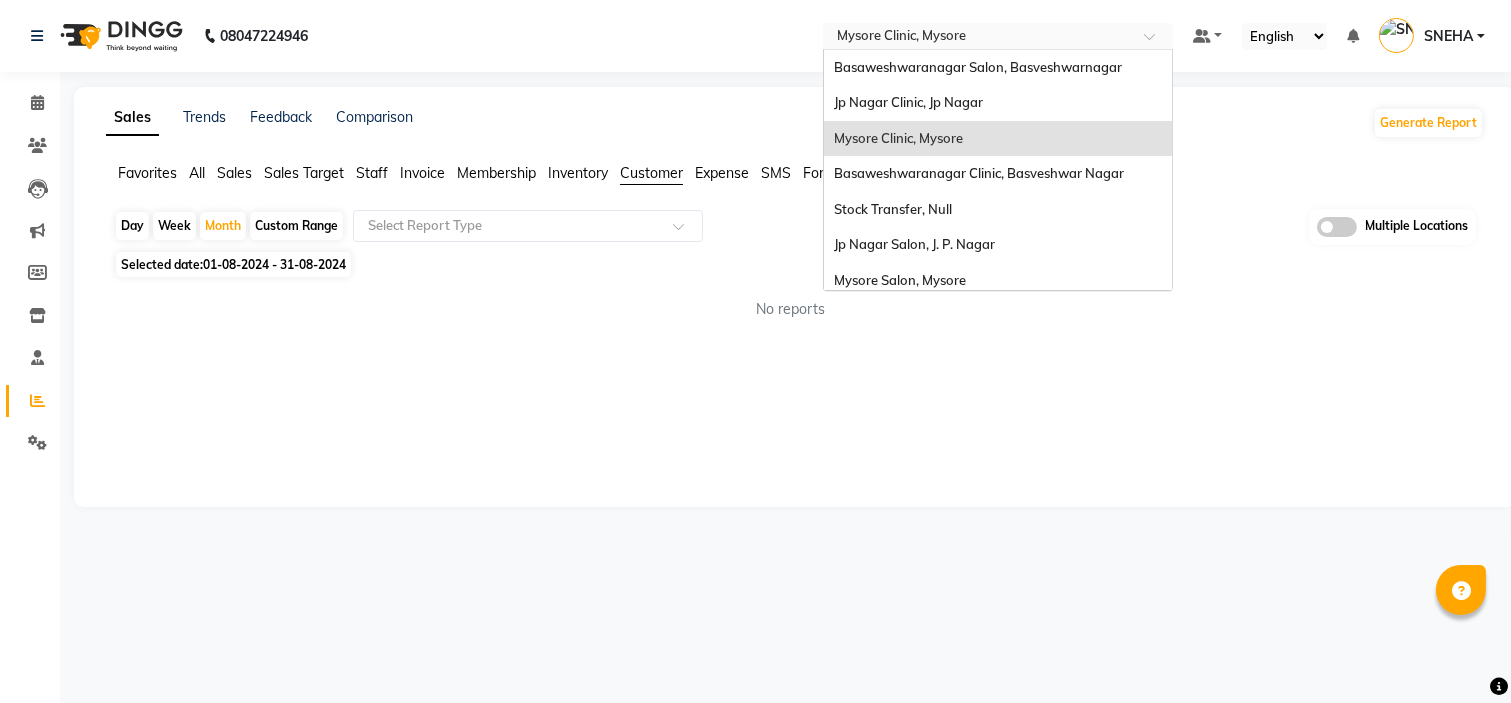 click at bounding box center (978, 38) 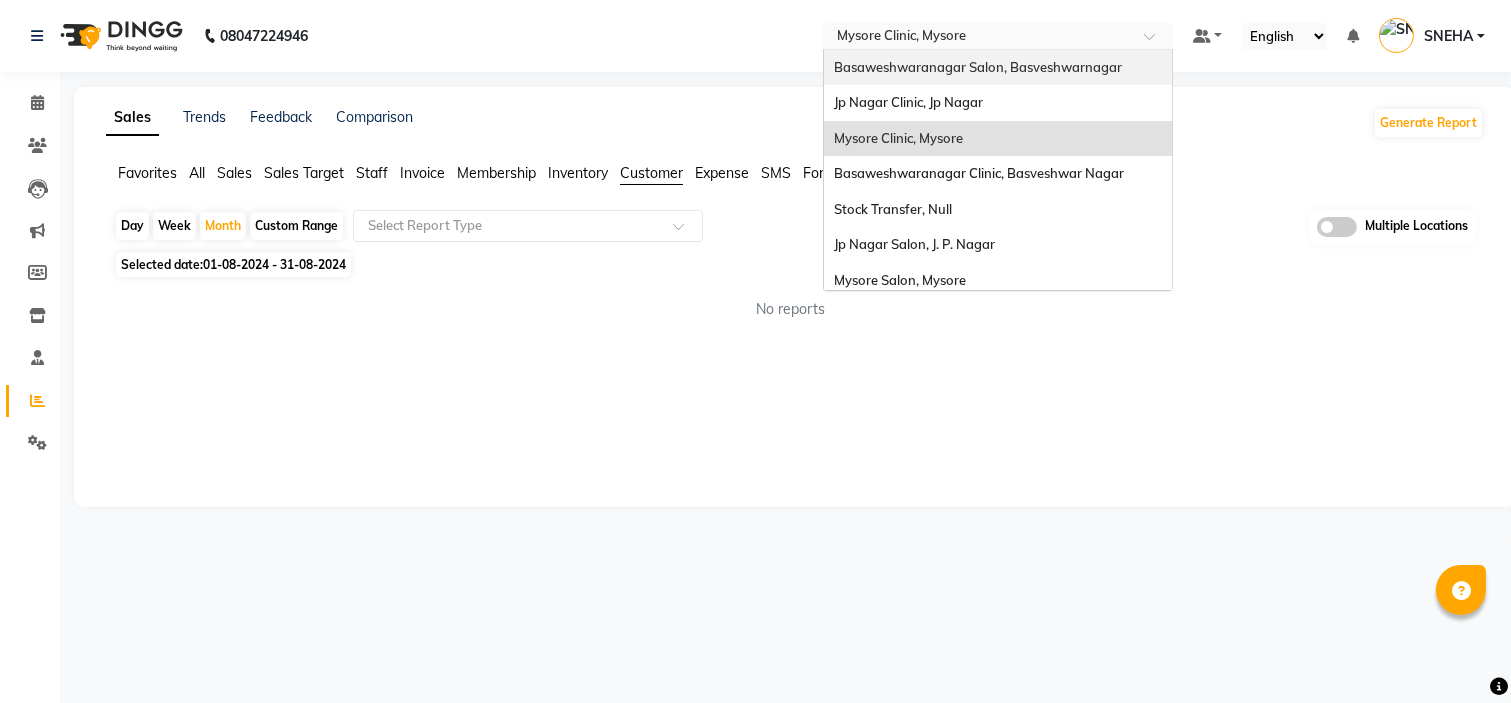 click on "Basaweshwaranagar Salon, Basveshwarnagar" at bounding box center [998, 68] 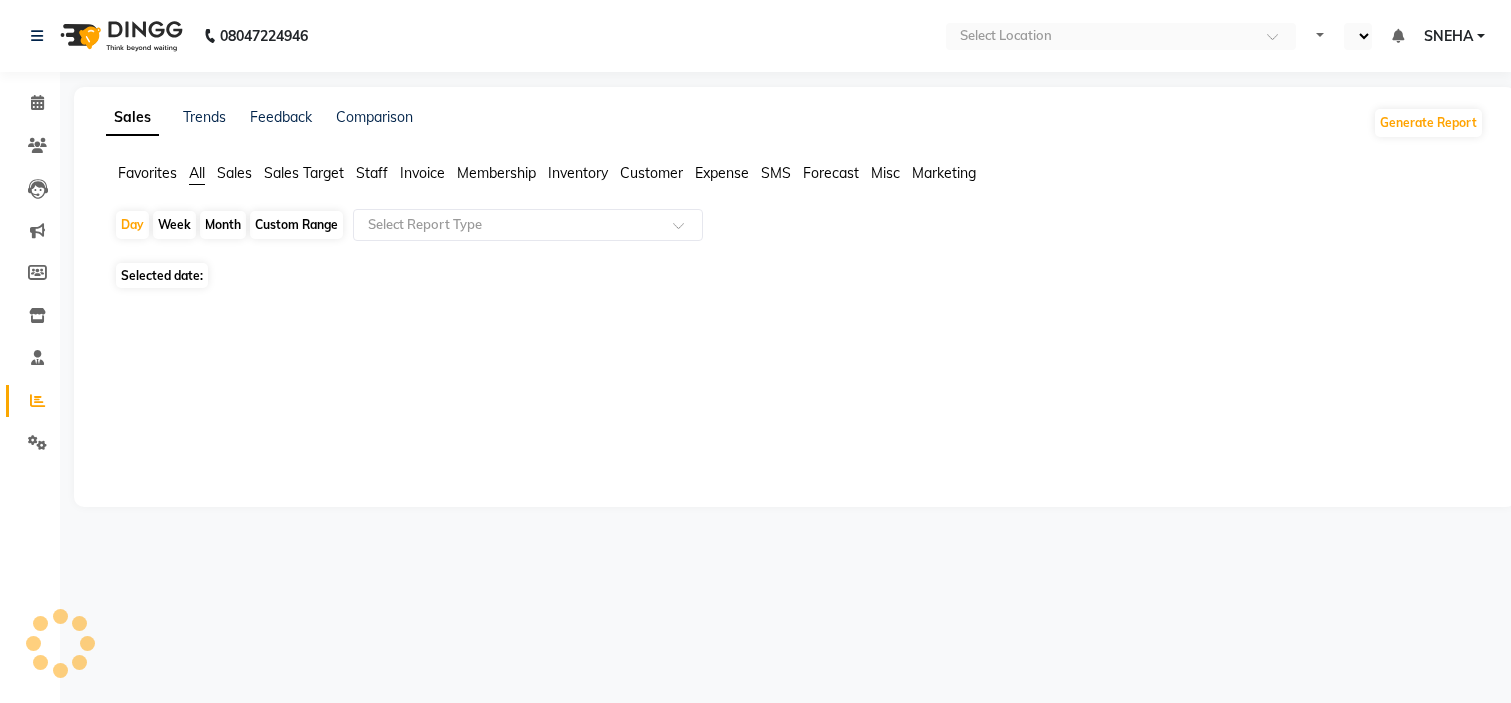 scroll, scrollTop: 0, scrollLeft: 0, axis: both 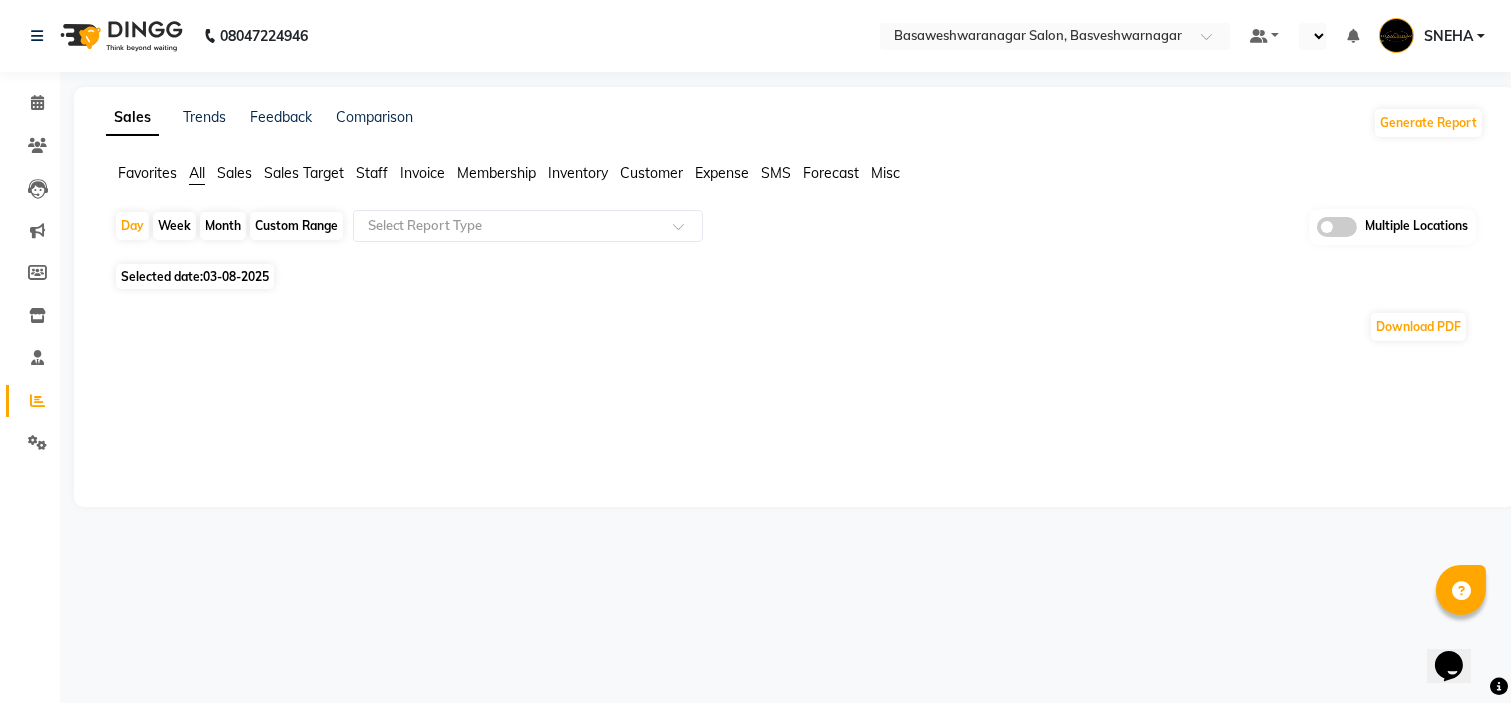 select on "en" 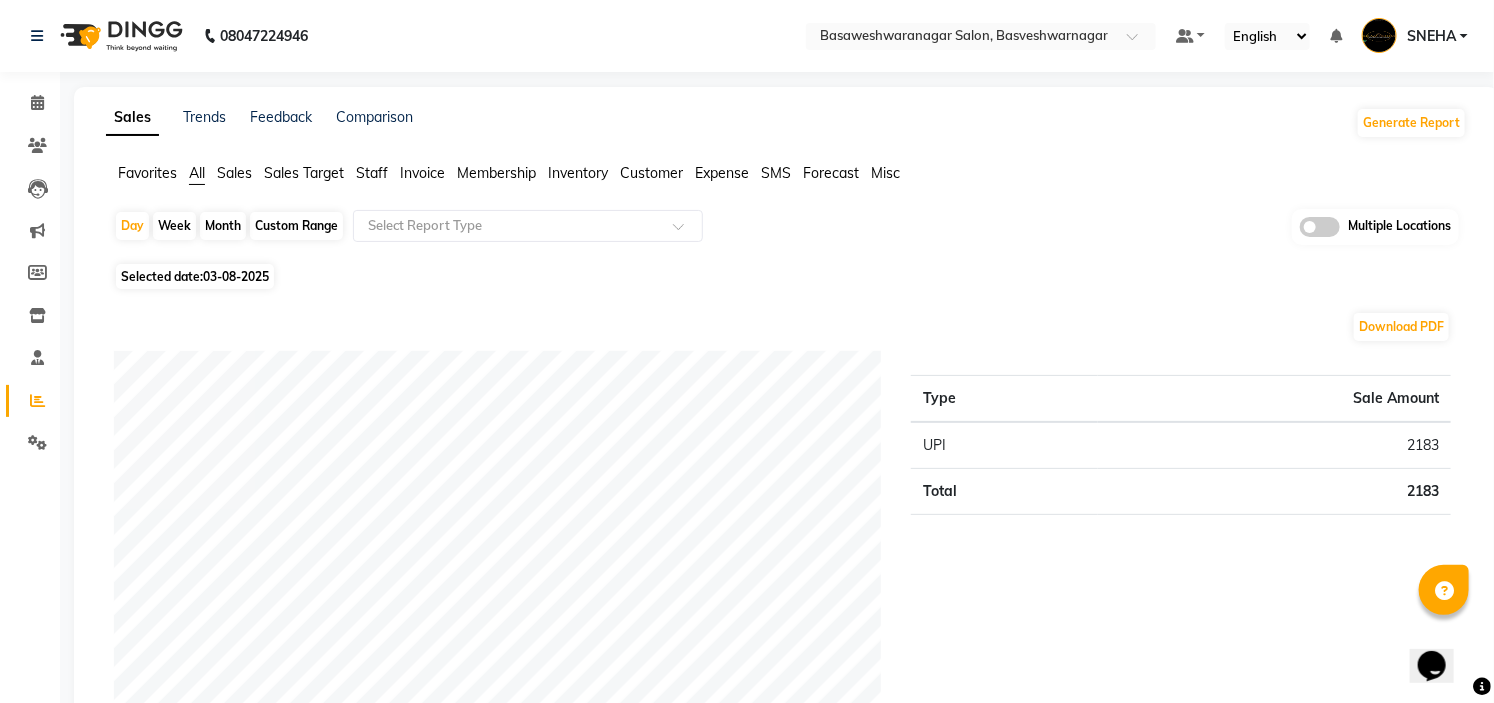 click on "Month" 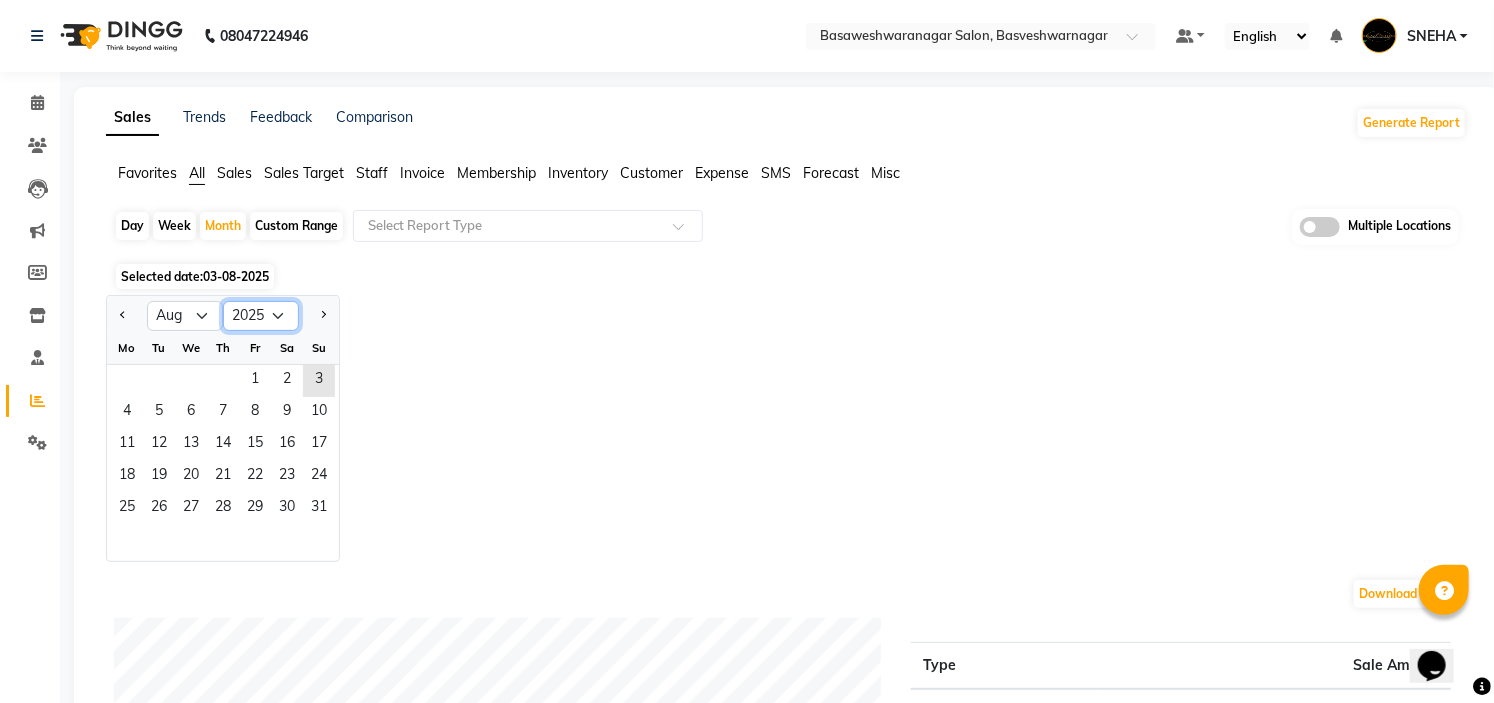 click on "2015 2016 2017 2018 2019 2020 2021 2022 2023 2024 2025 2026 2027 2028 2029 2030 2031 2032 2033 2034 2035" 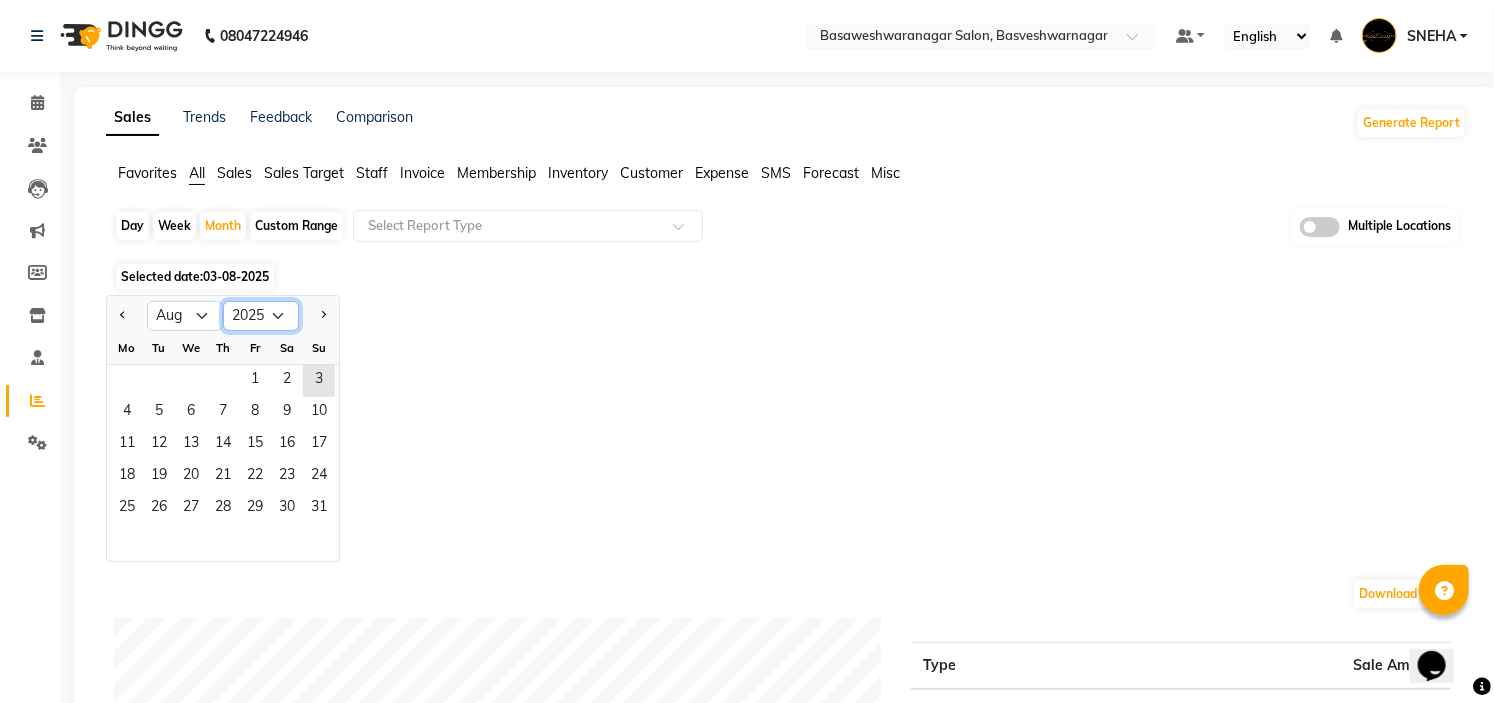 select on "2024" 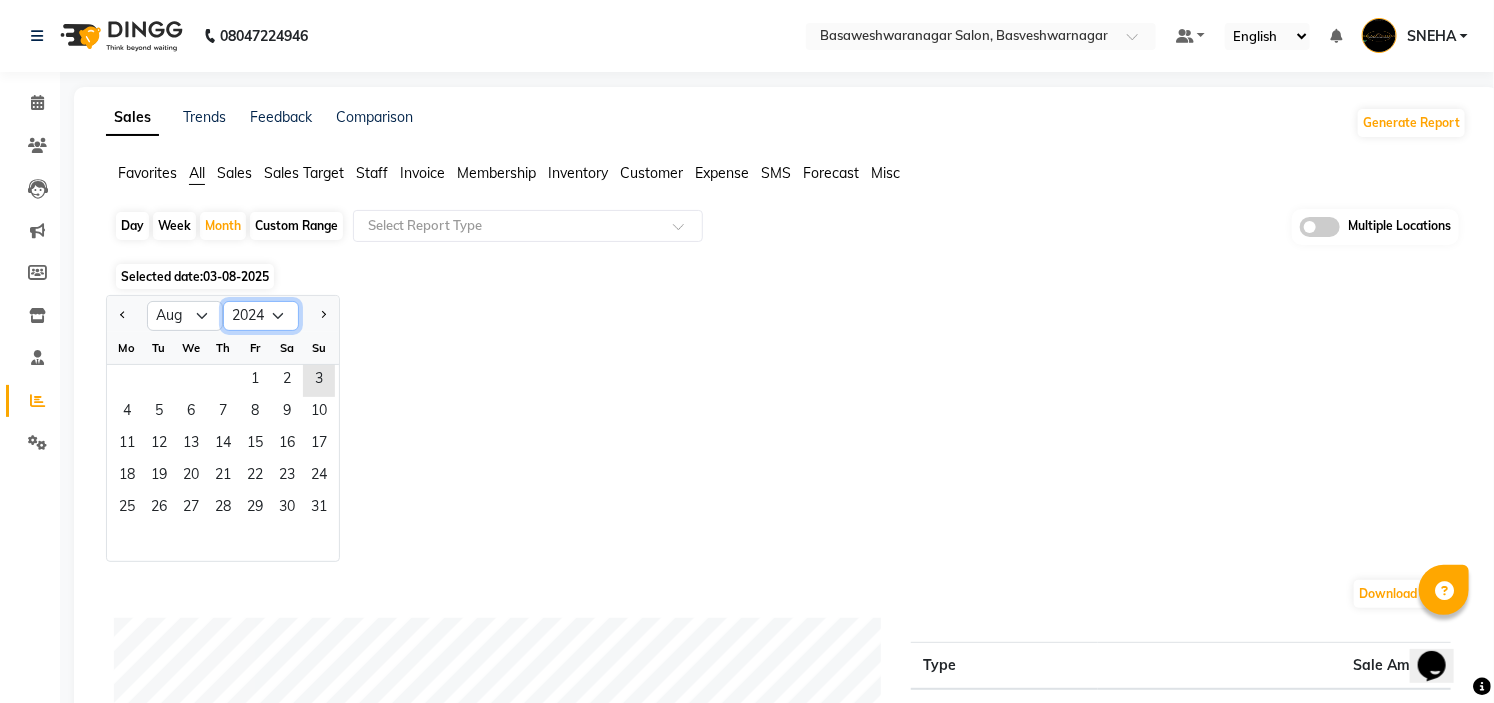 click on "2015 2016 2017 2018 2019 2020 2021 2022 2023 2024 2025 2026 2027 2028 2029 2030 2031 2032 2033 2034 2035" 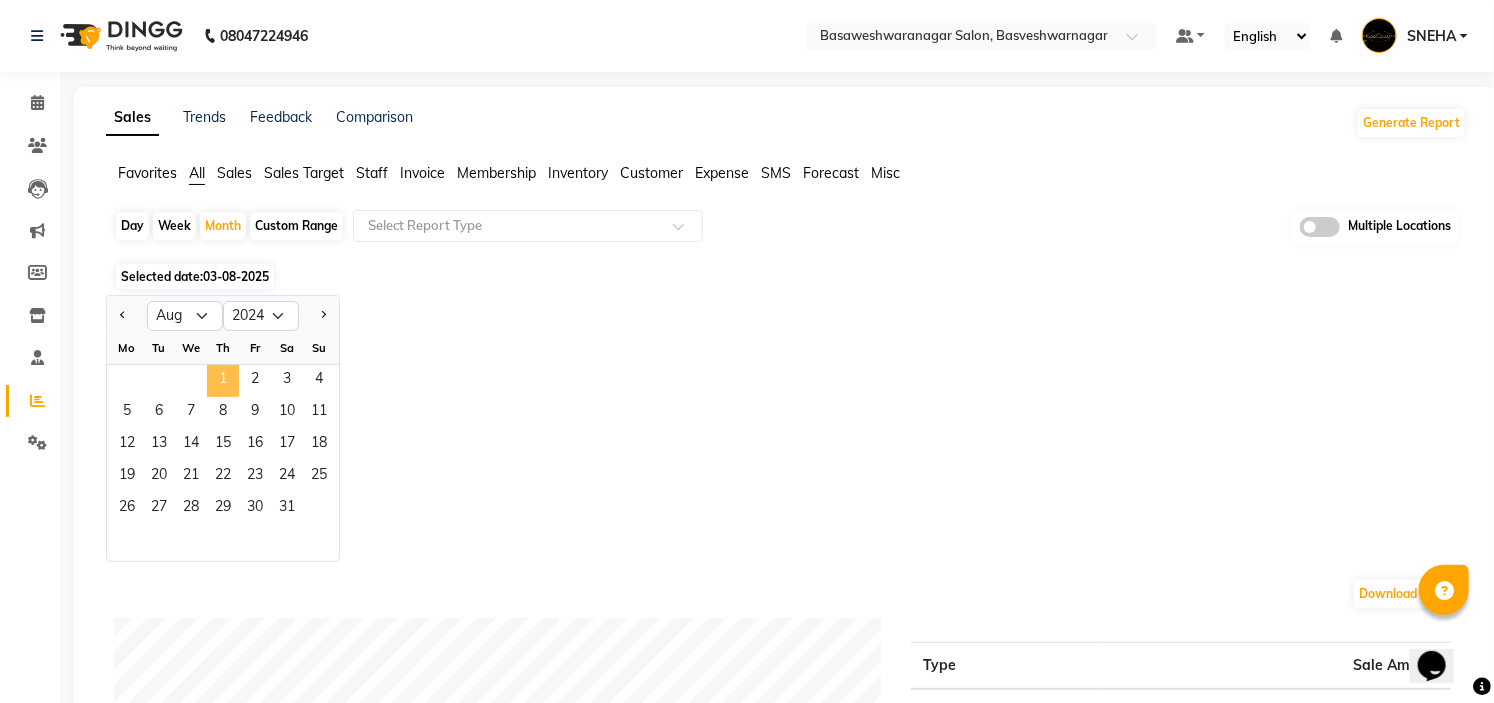 click on "1" 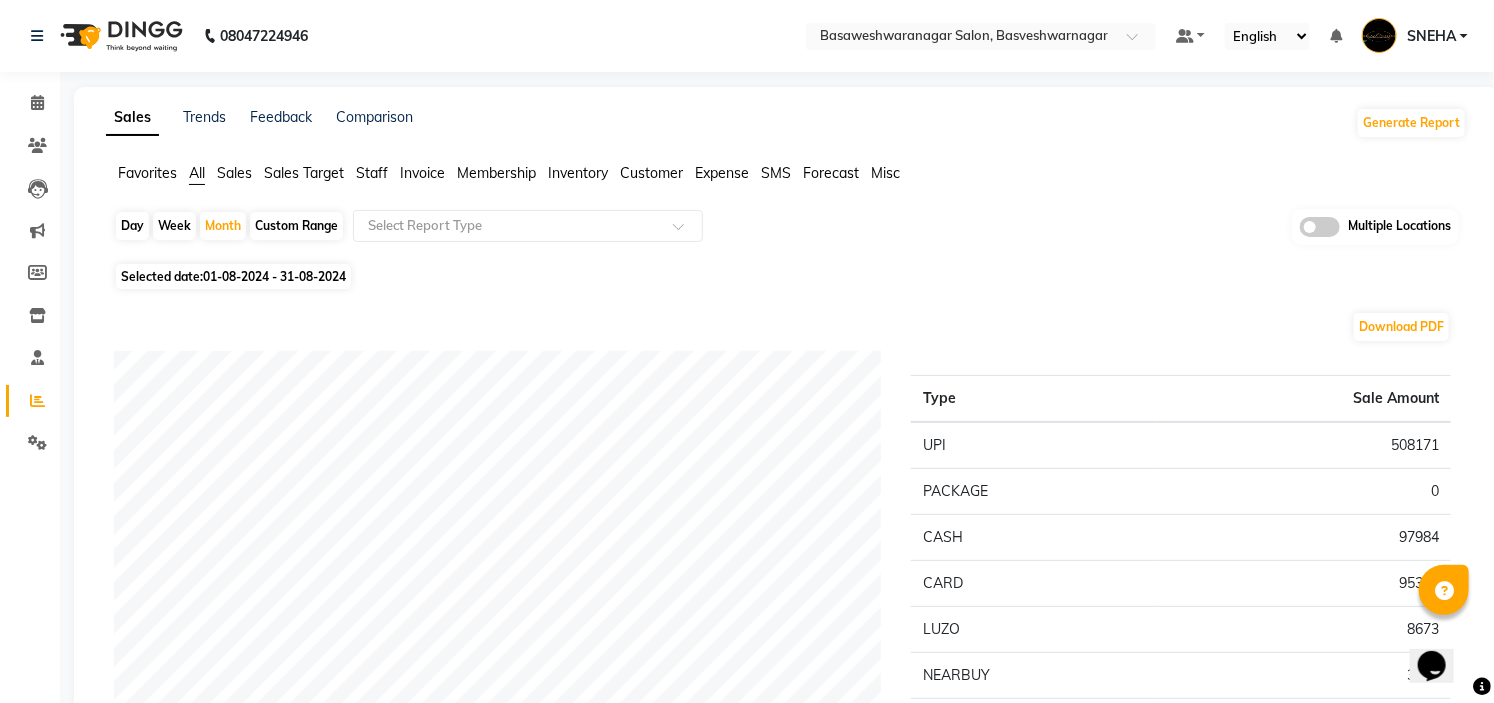 click on "Customer" 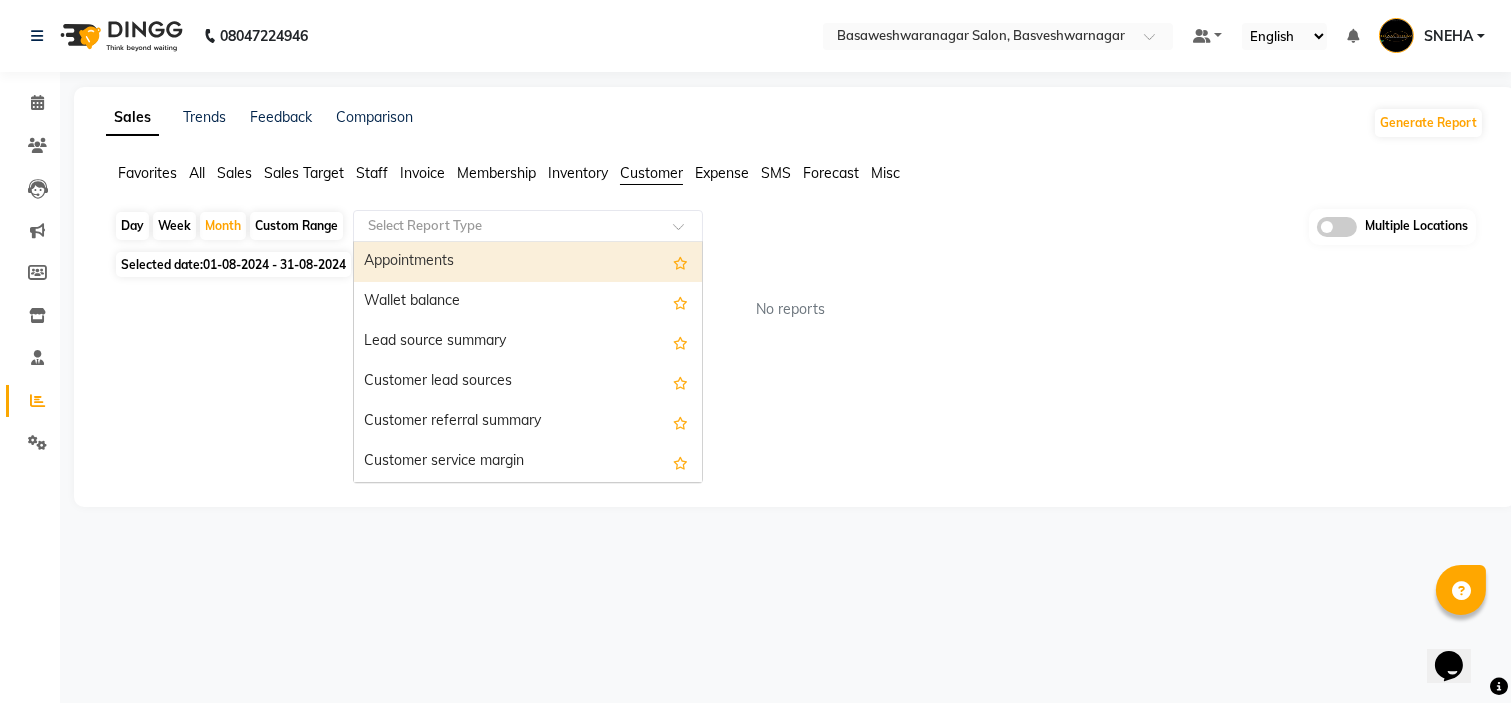 click 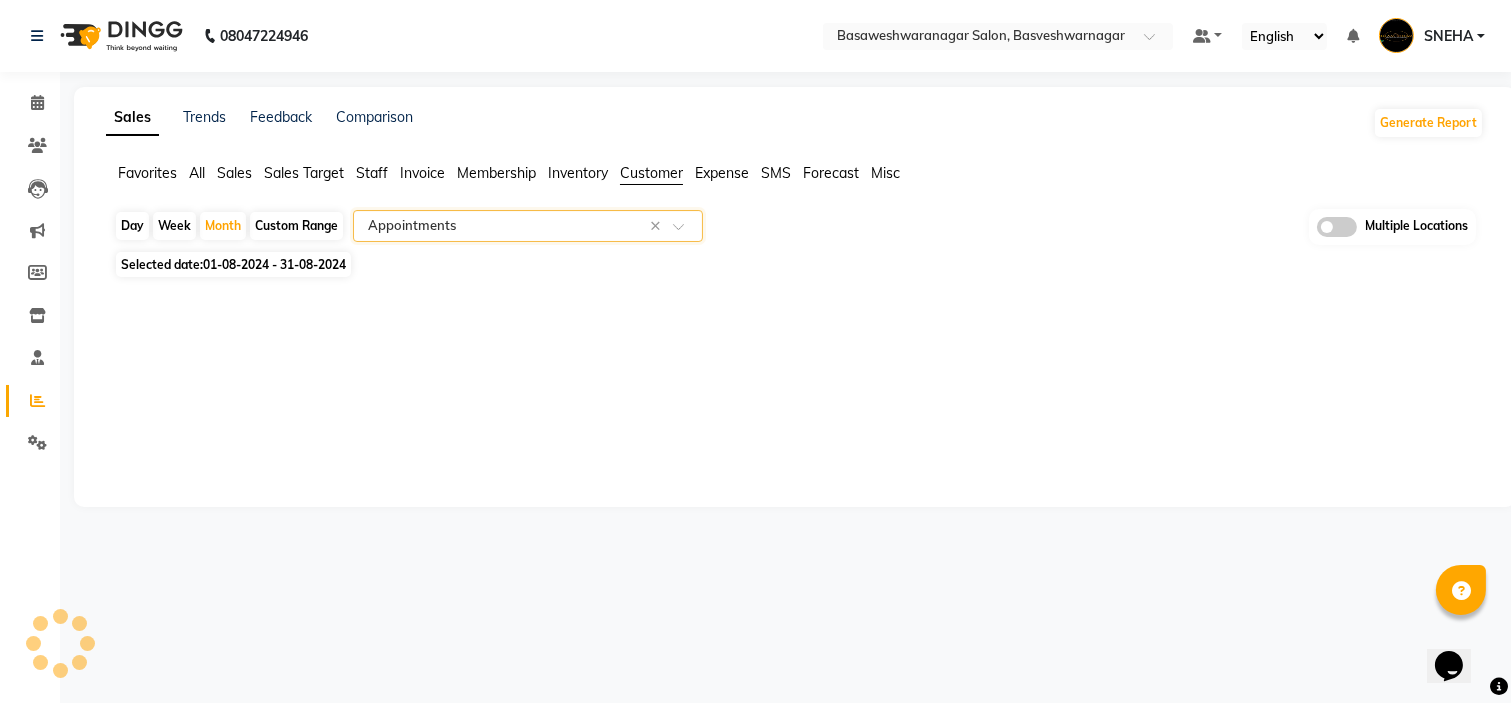 select on "full_report" 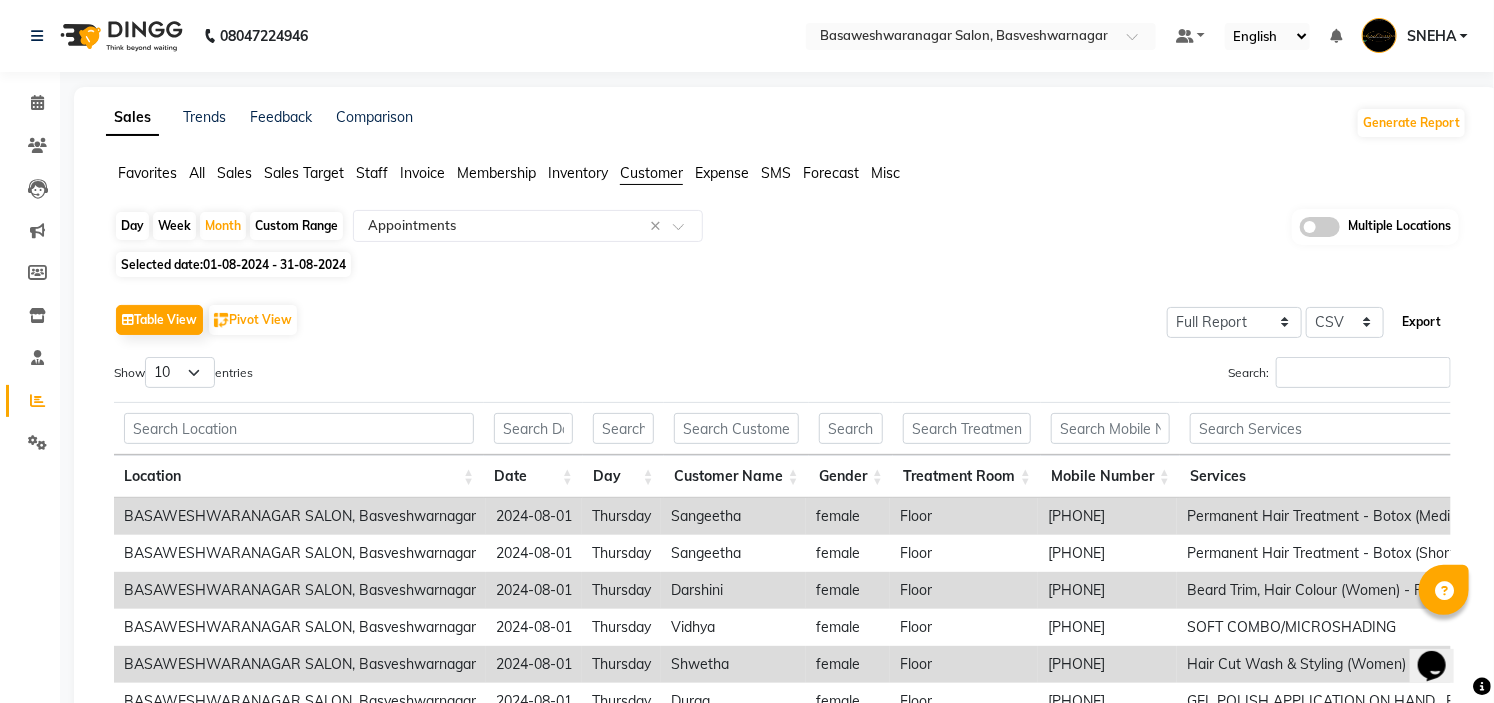 click on "Export" 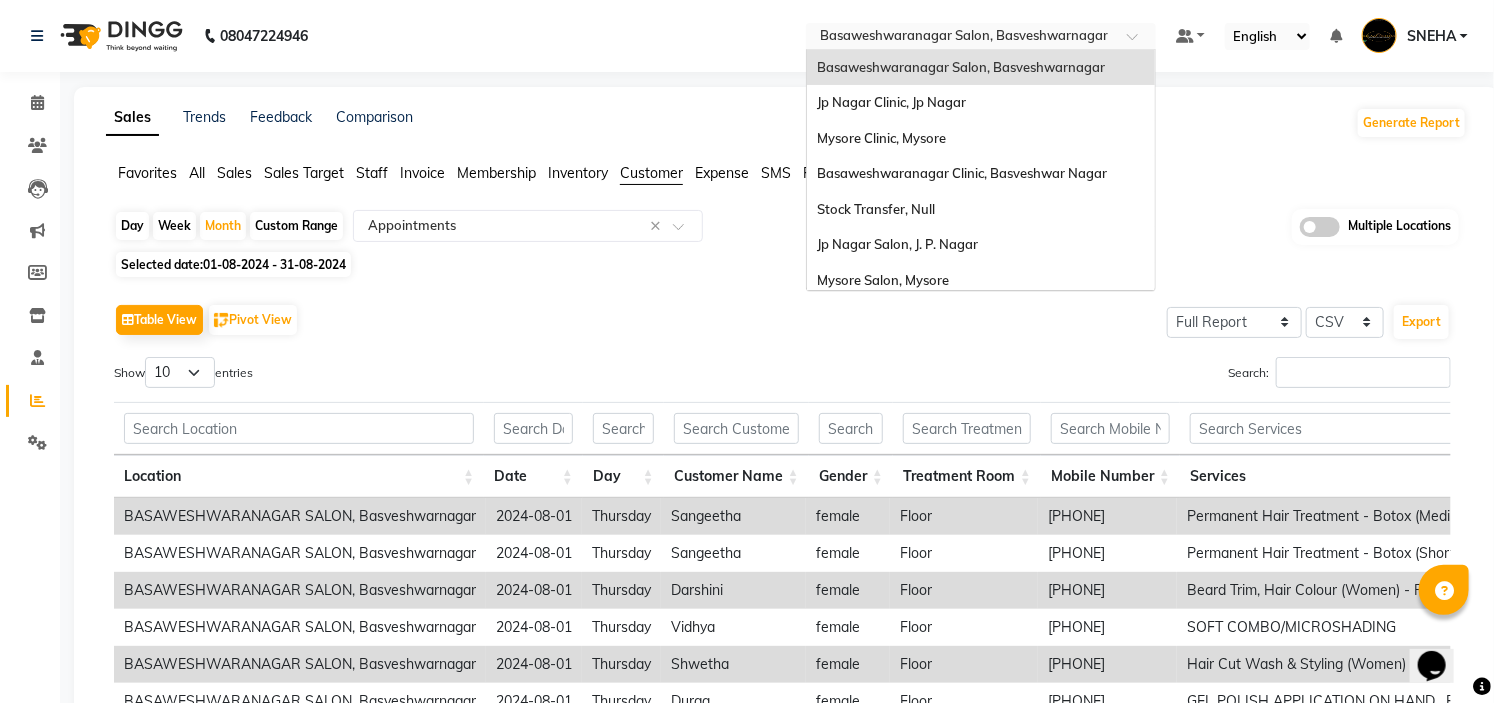 click at bounding box center (961, 38) 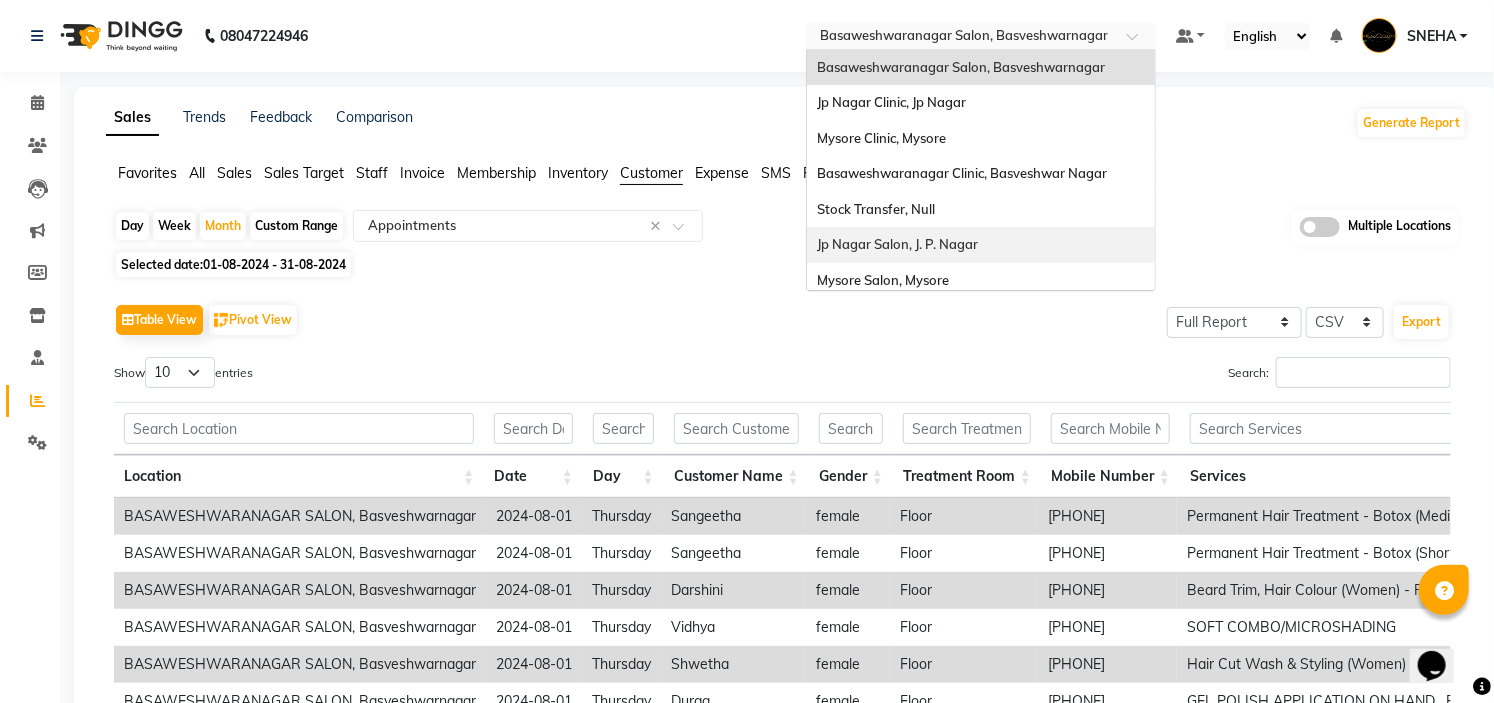 click on "Jp Nagar Salon, J. P. Nagar" at bounding box center [981, 245] 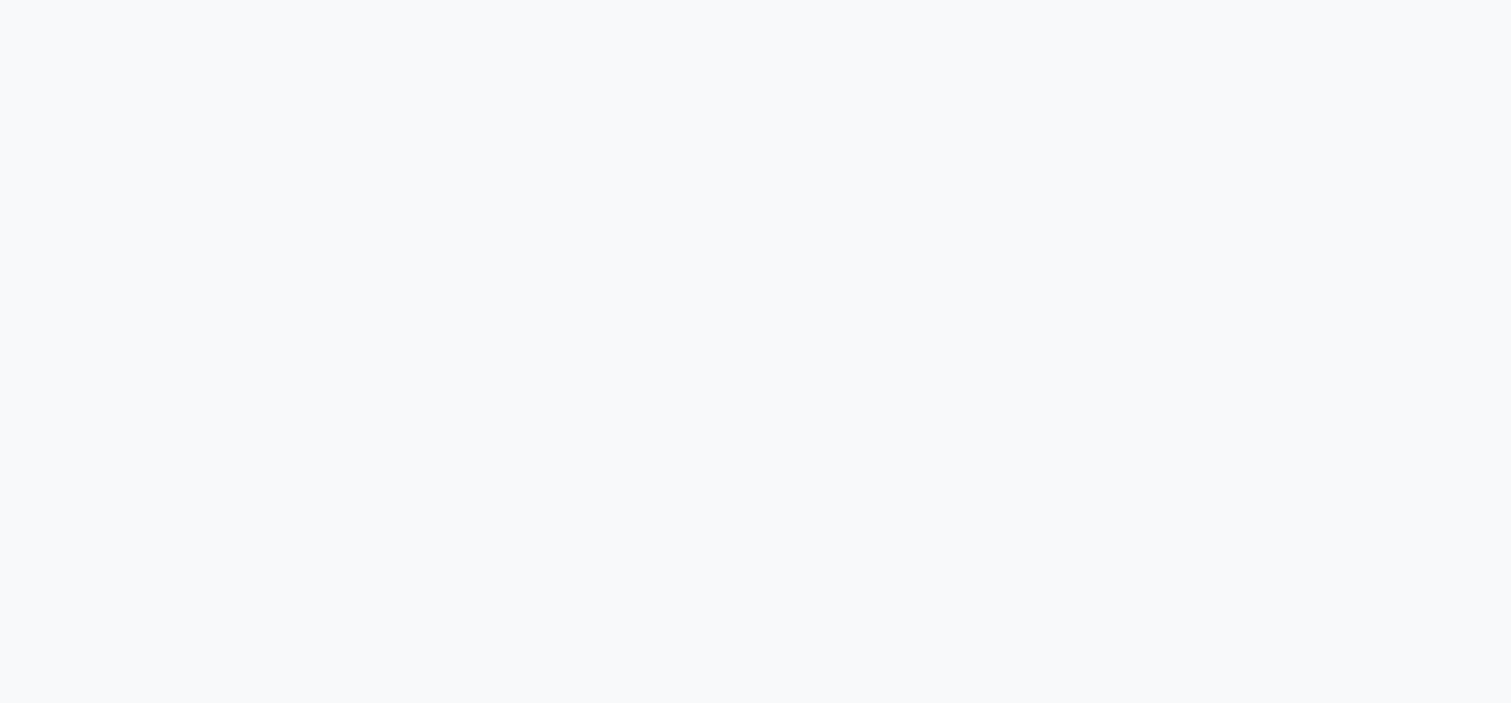 scroll, scrollTop: 0, scrollLeft: 0, axis: both 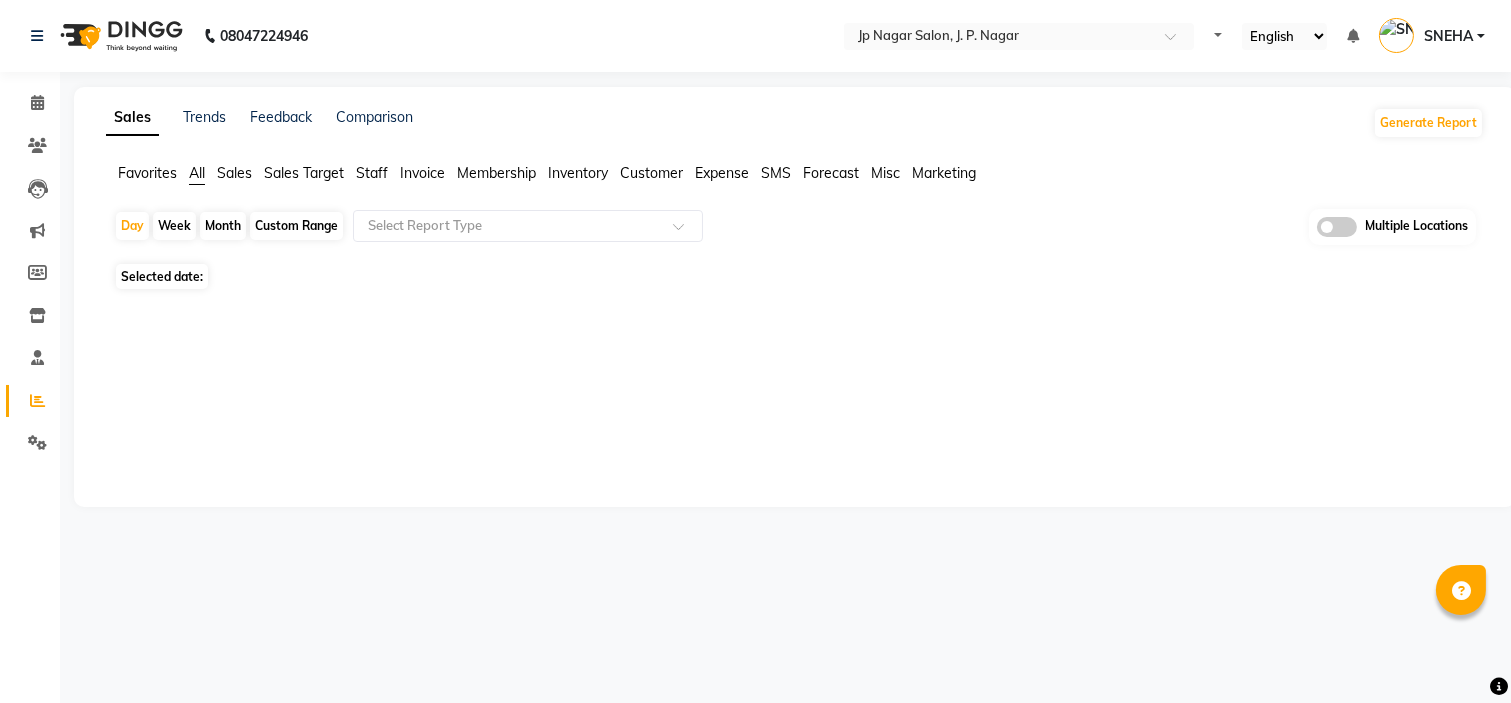 select on "en" 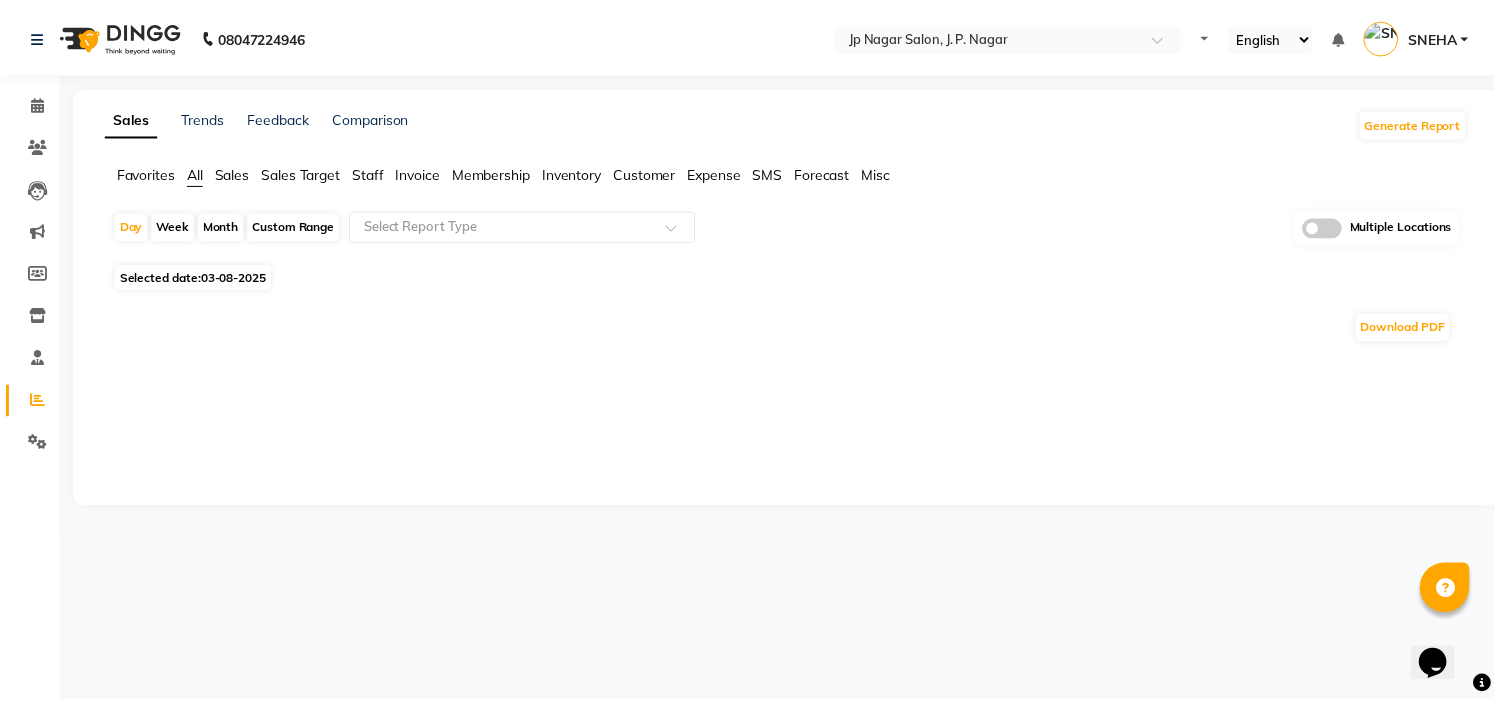 scroll, scrollTop: 0, scrollLeft: 0, axis: both 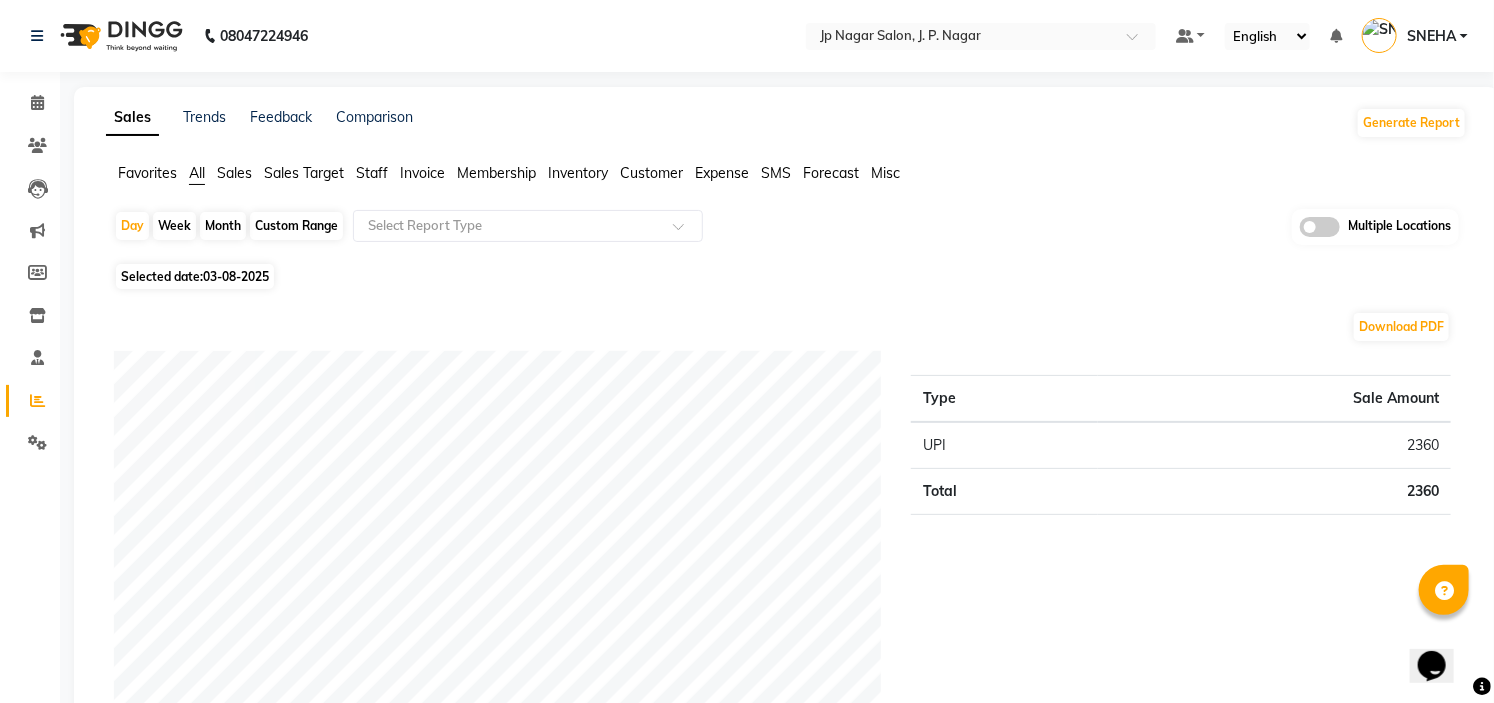 click on "03-08-2025" 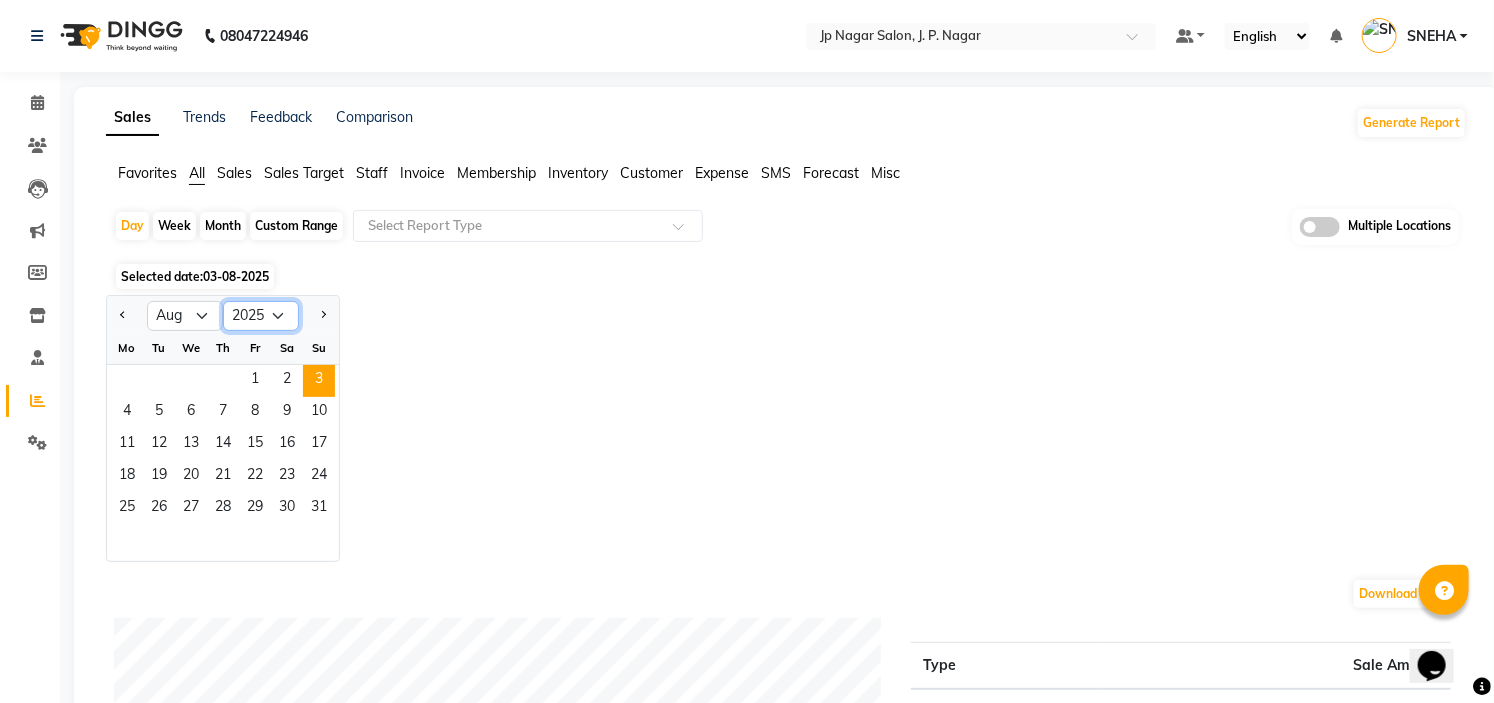 click on "2015 2016 2017 2018 2019 2020 2021 2022 2023 2024 2025 2026 2027 2028 2029 2030 2031 2032 2033 2034 2035" 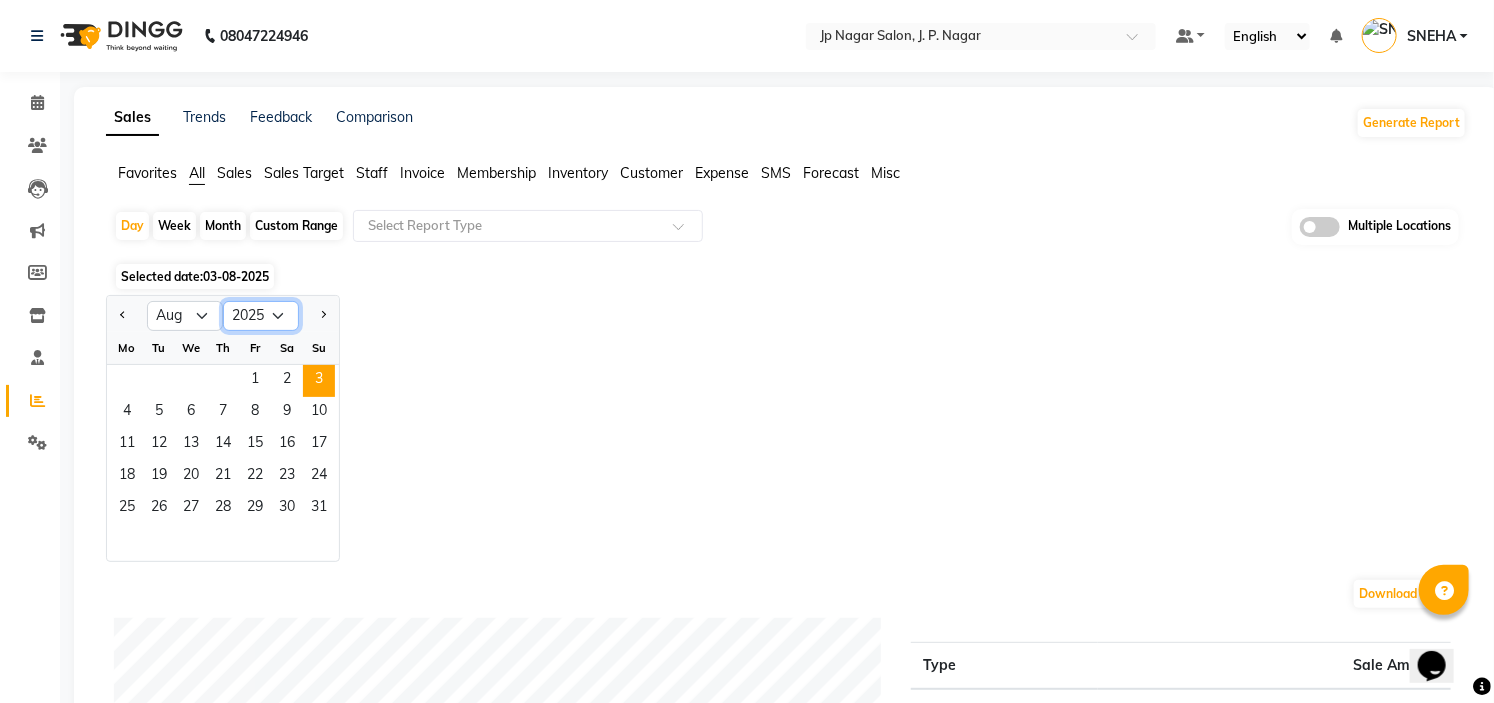 select on "2024" 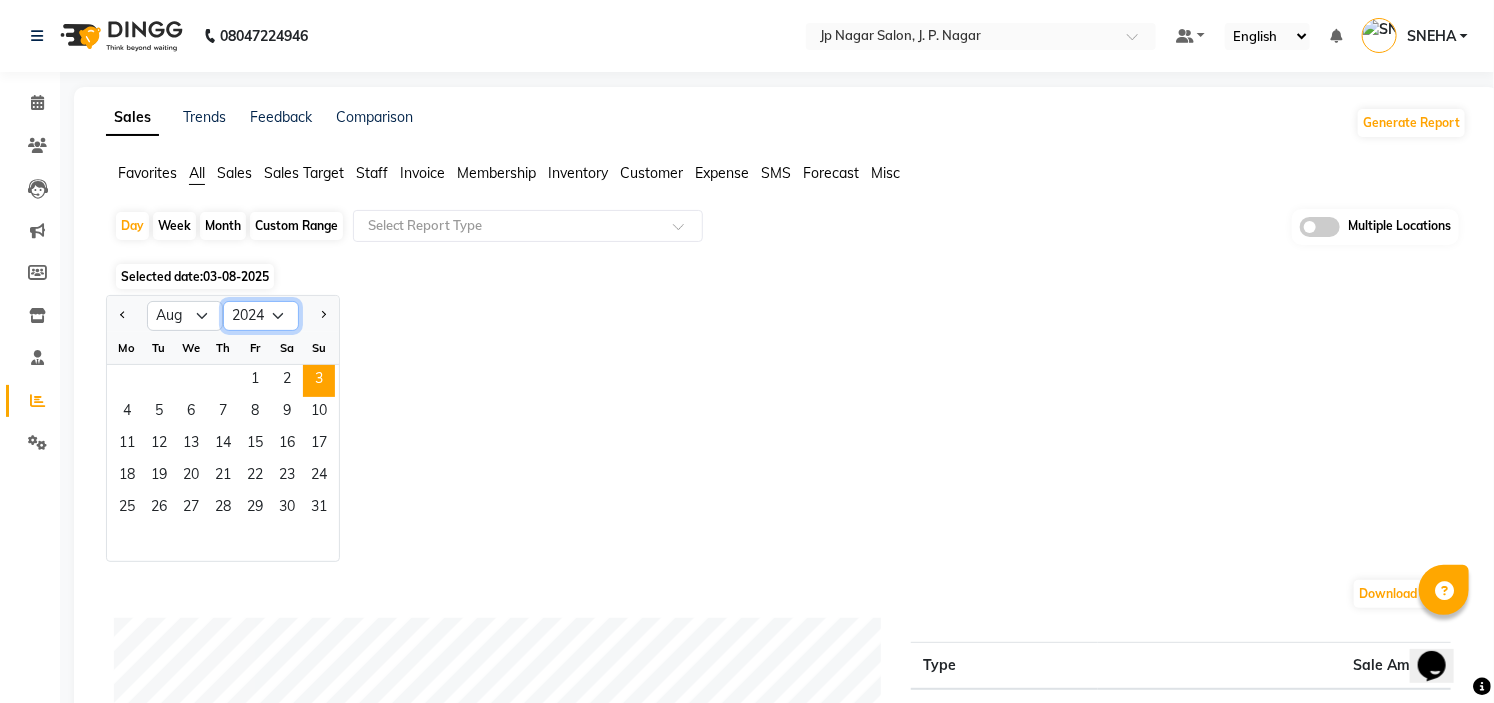 click on "2015 2016 2017 2018 2019 2020 2021 2022 2023 2024 2025 2026 2027 2028 2029 2030 2031 2032 2033 2034 2035" 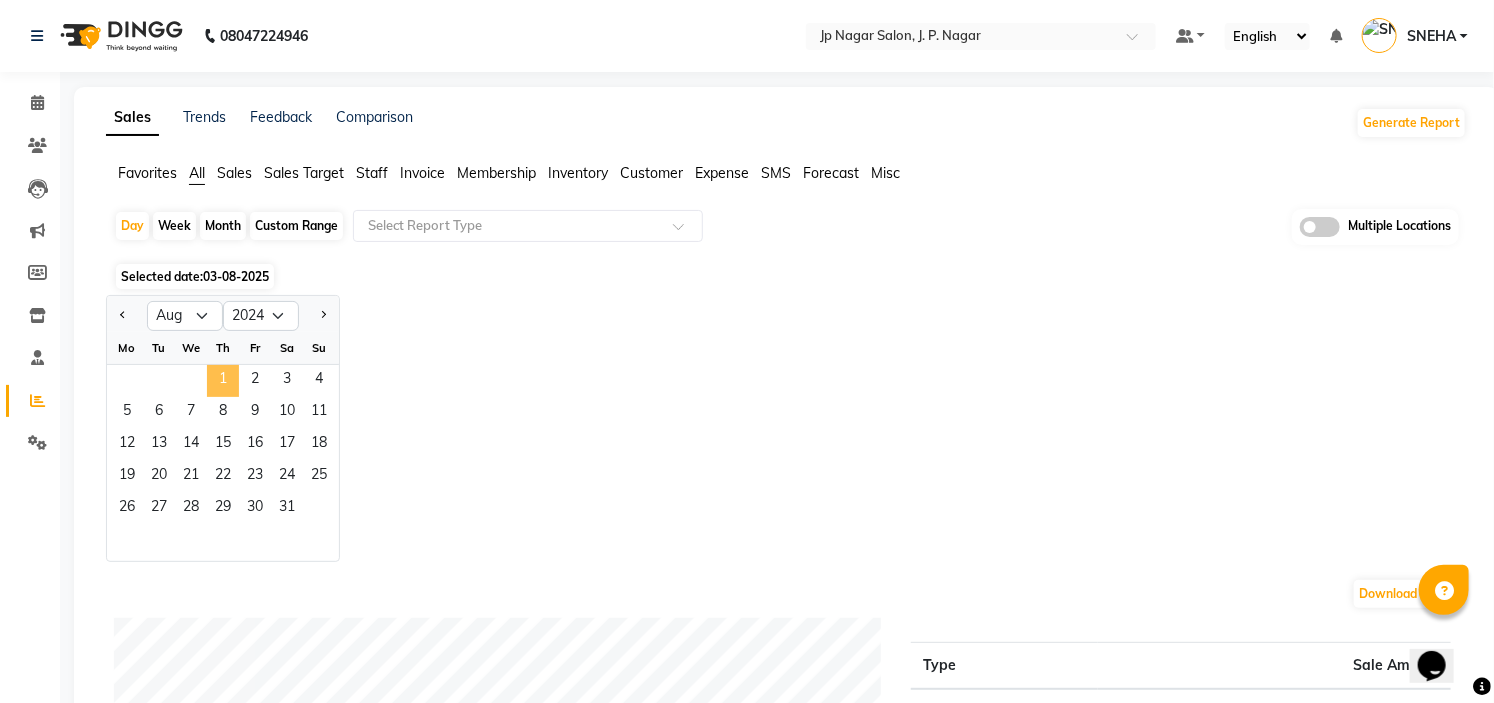 click on "1" 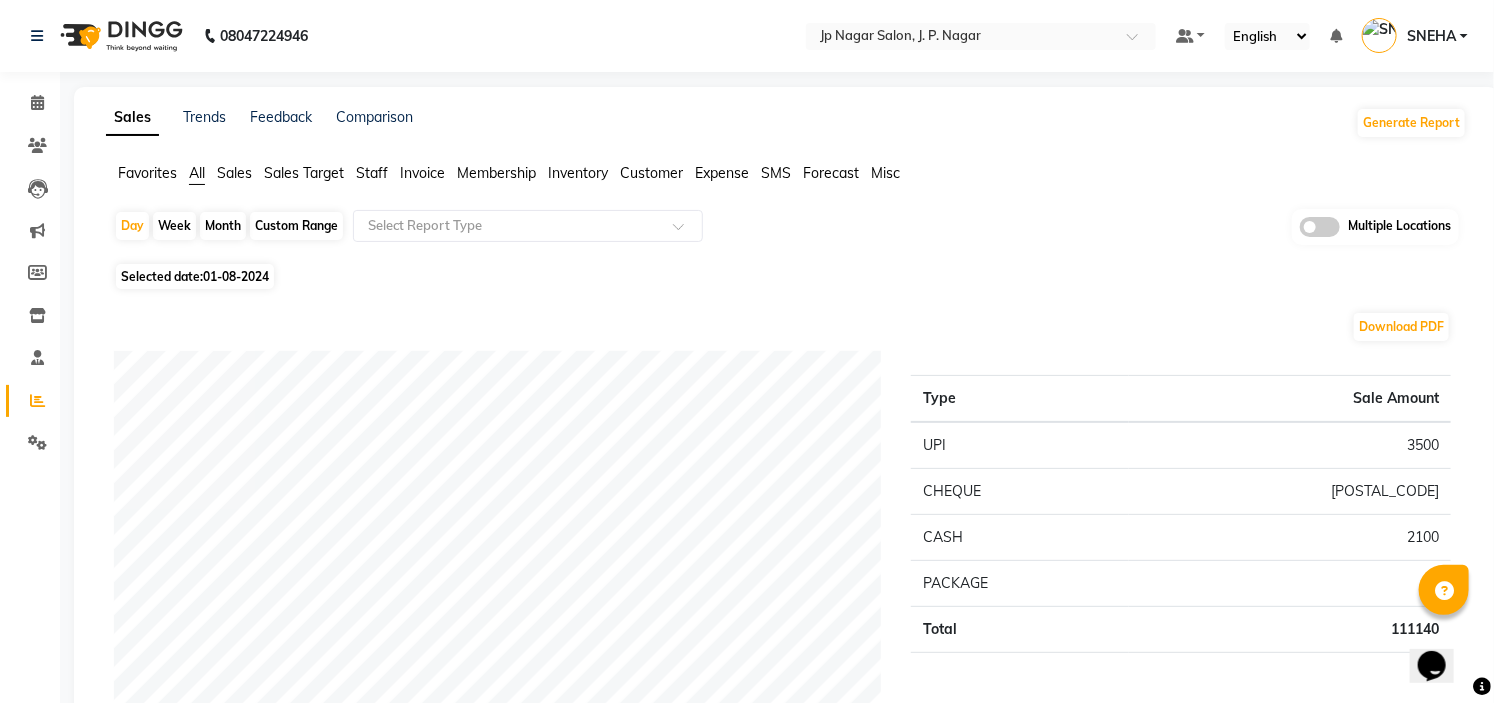 click on "Customer" 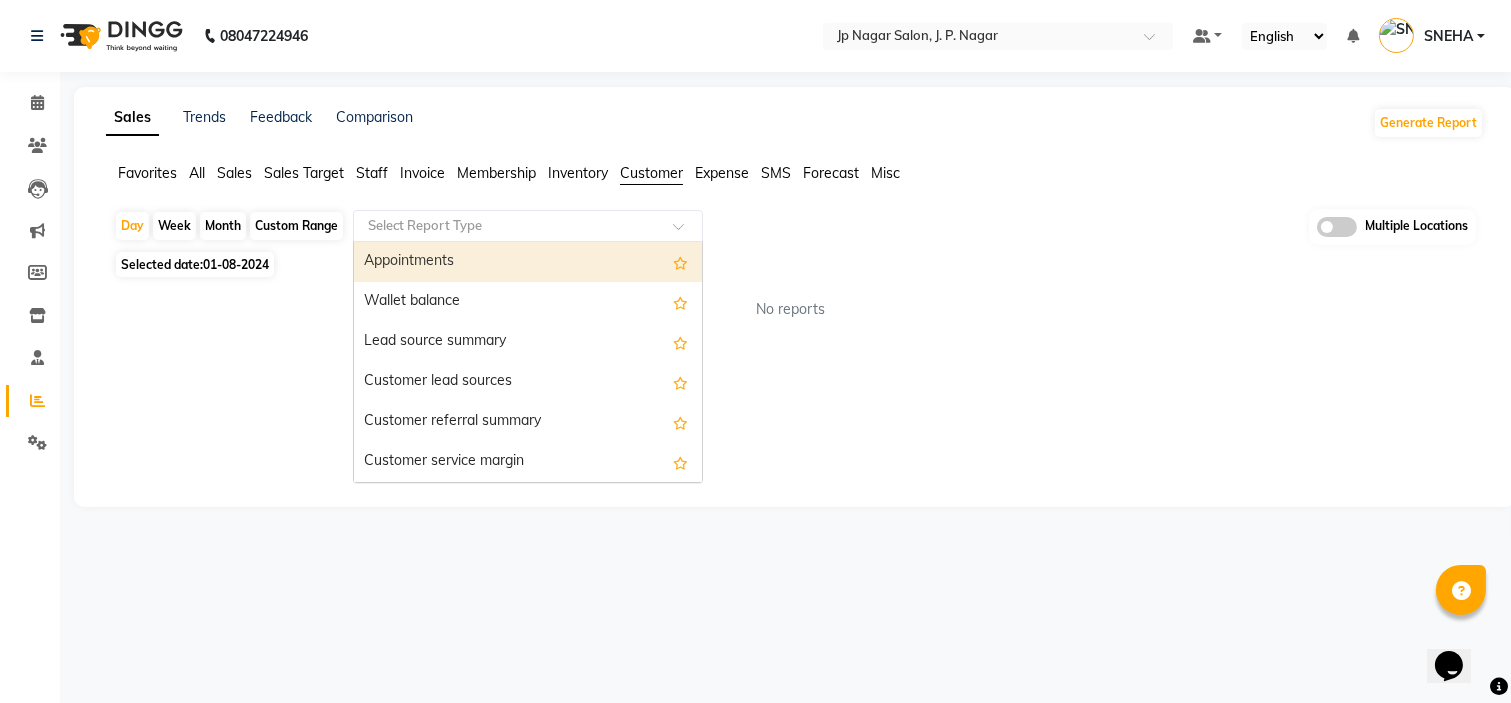 click 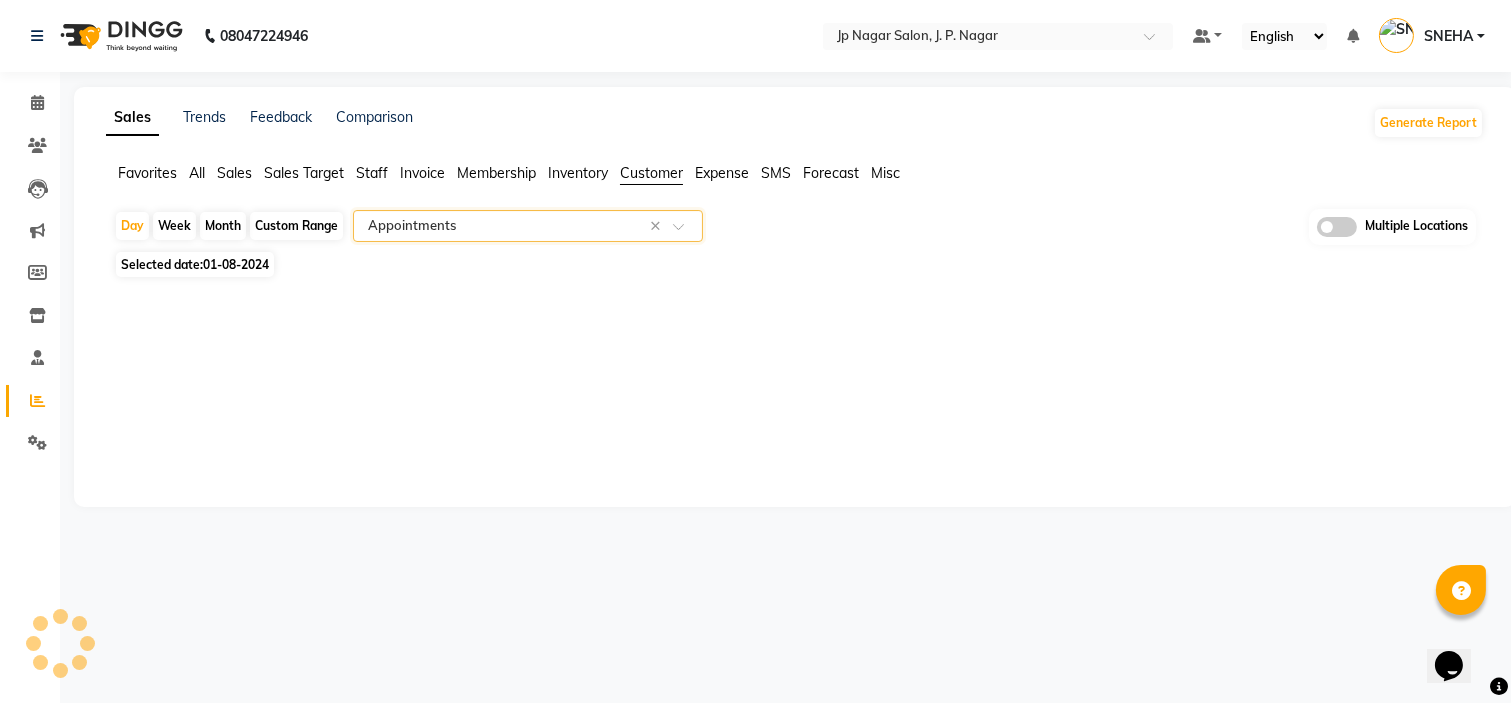 select on "full_report" 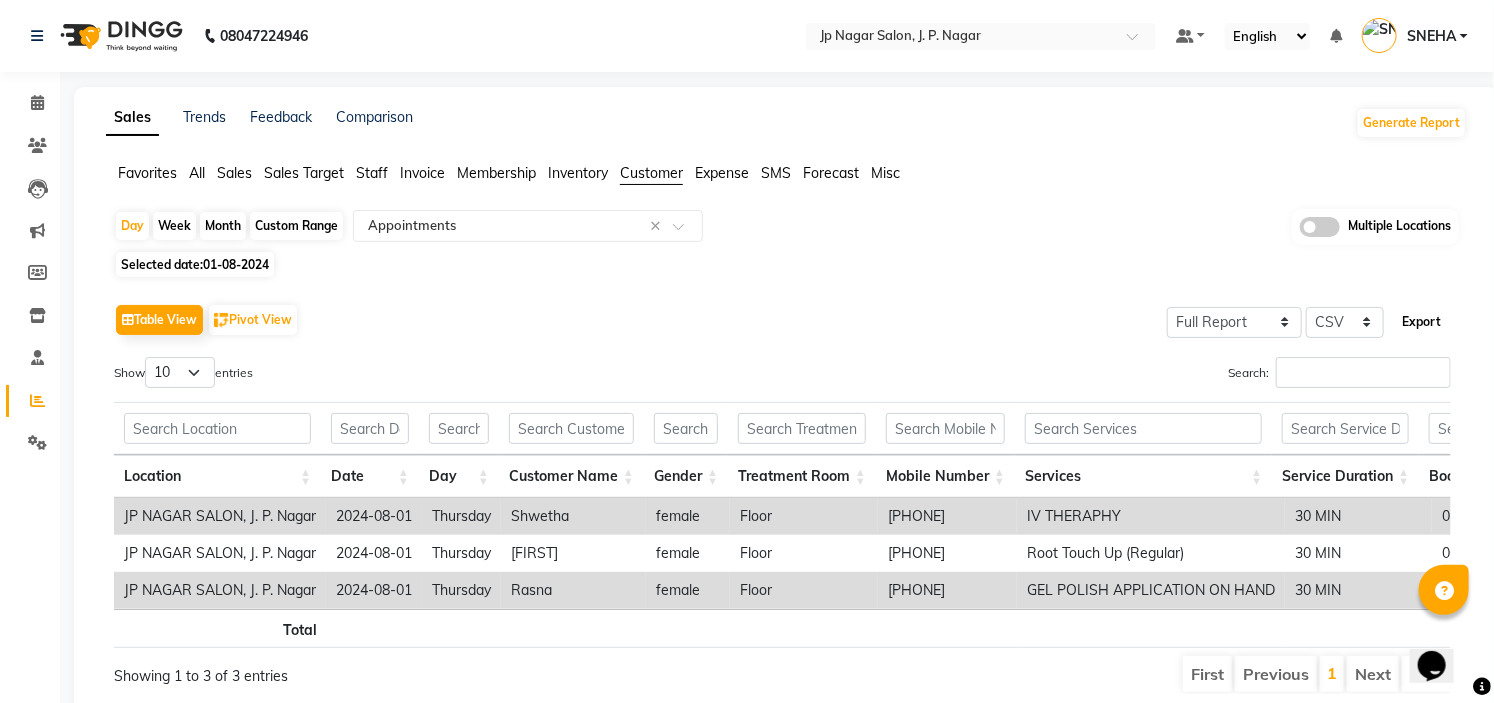 click on "Export" 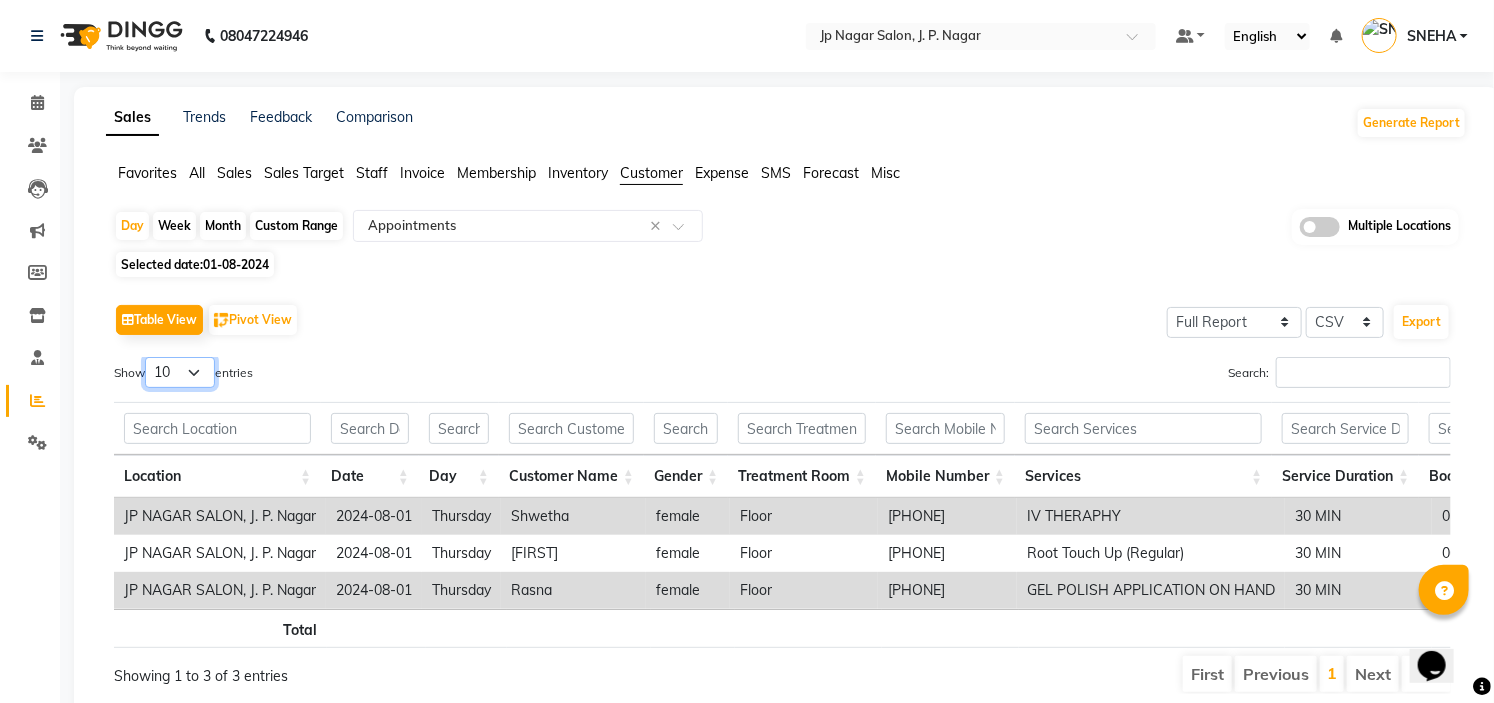 click on "10 25 50 100" at bounding box center (180, 372) 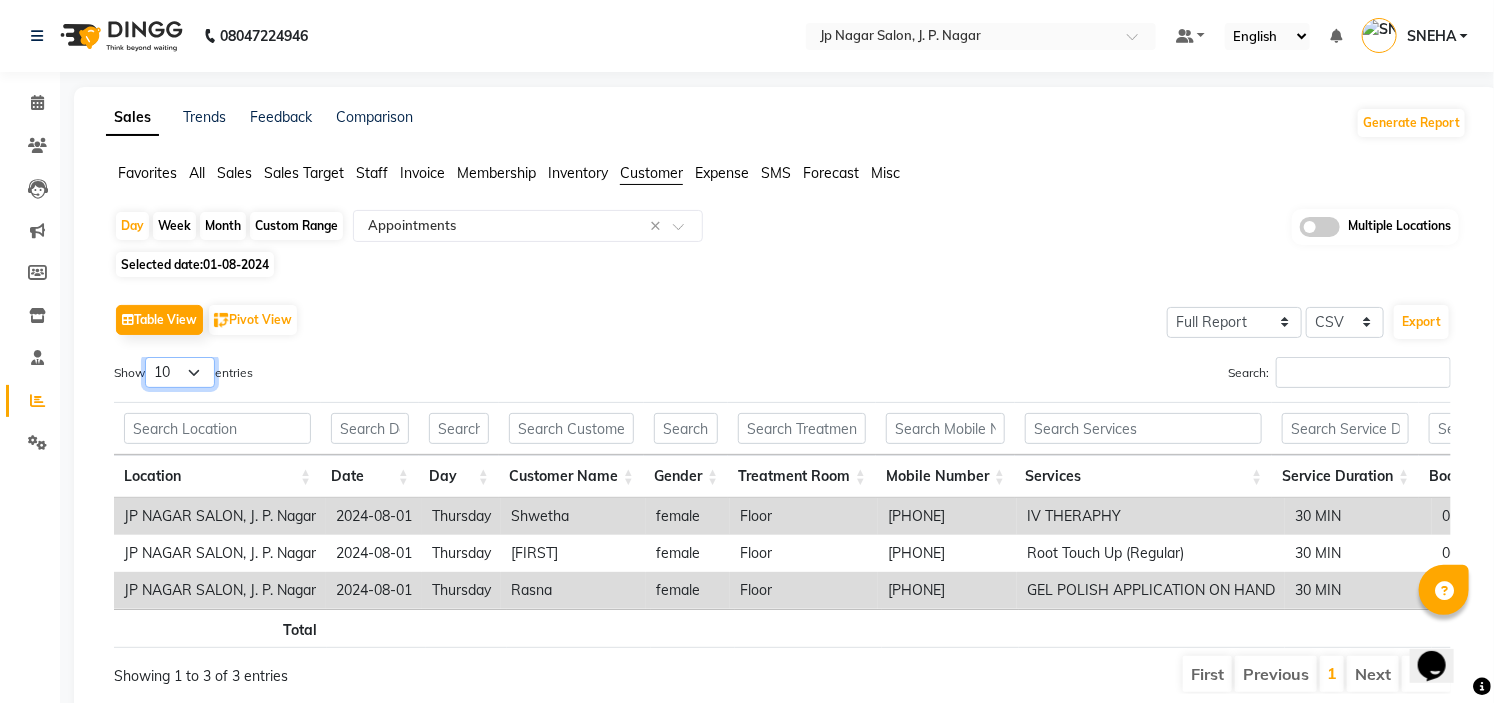 select on "100" 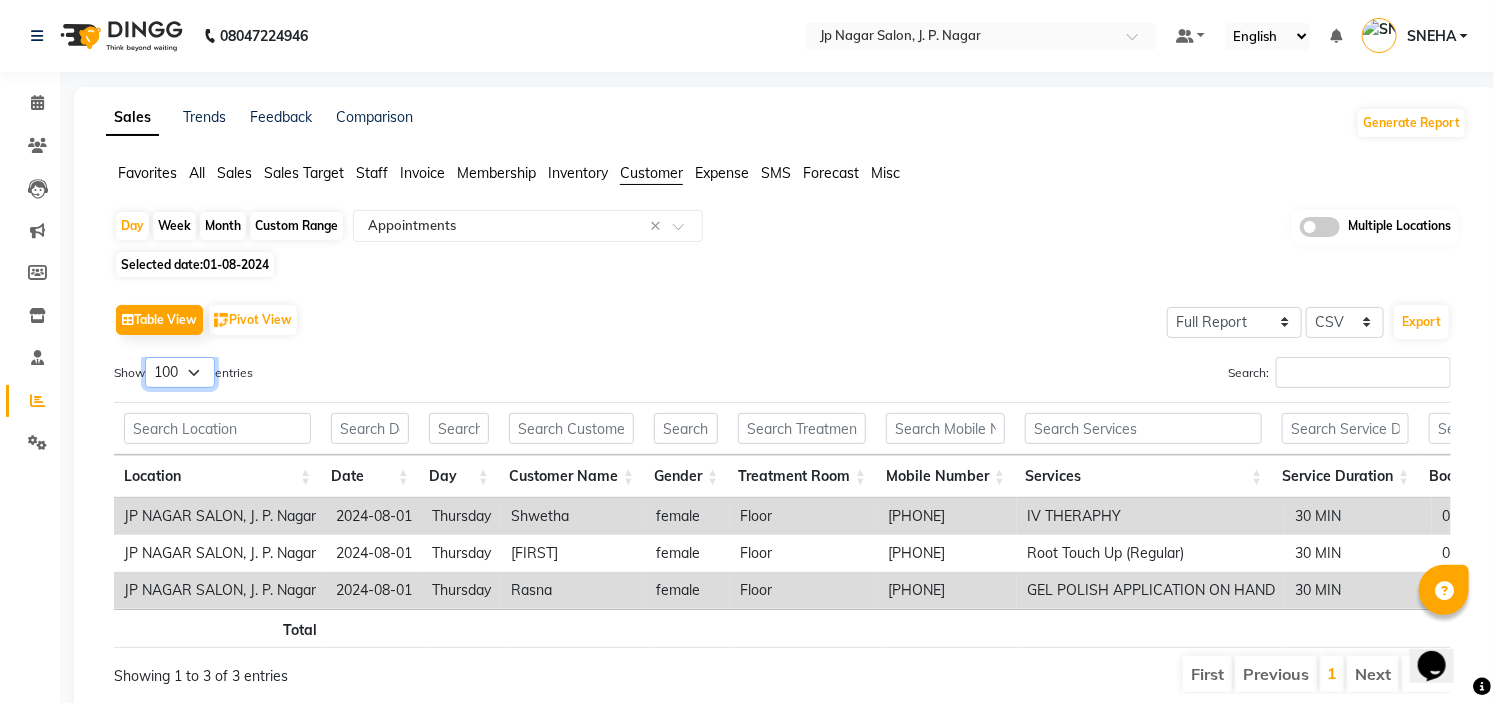 click on "10 25 50 100" at bounding box center (180, 372) 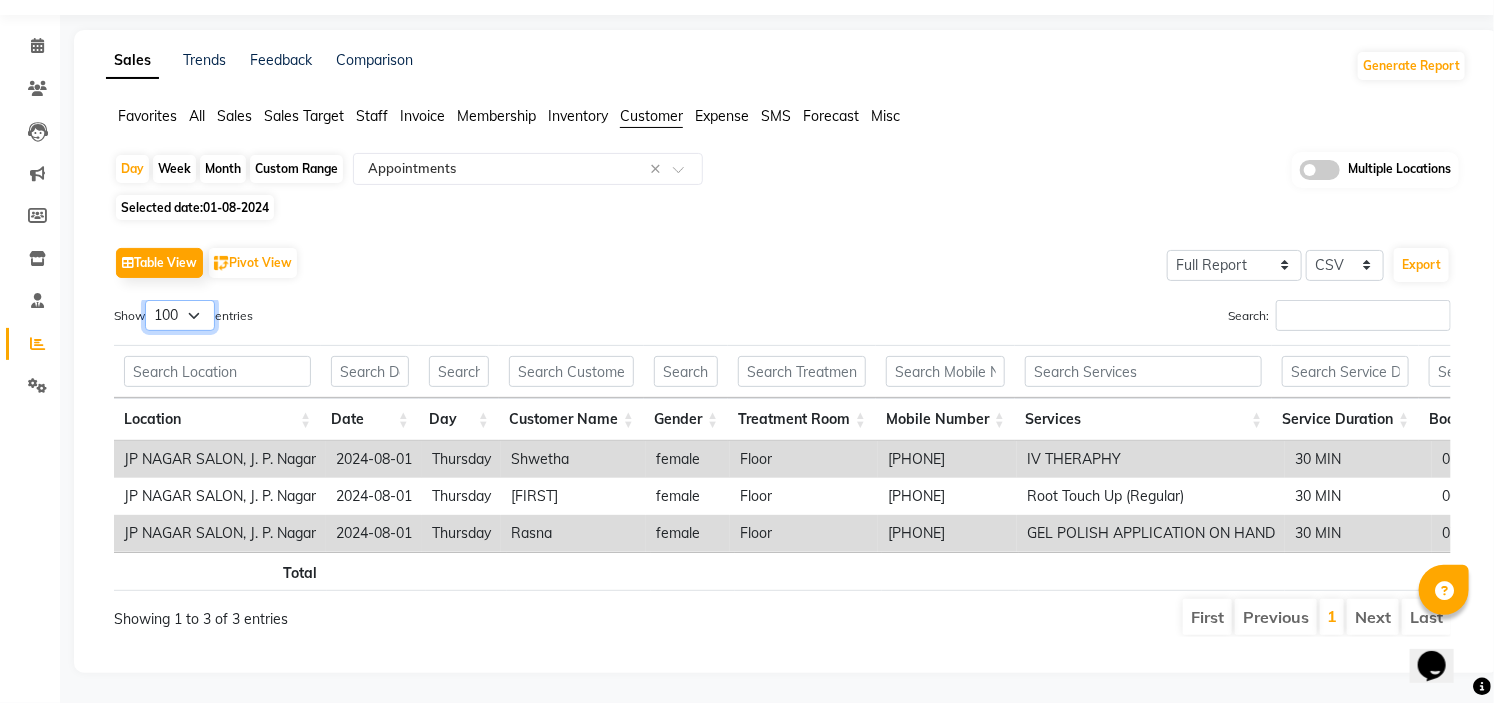 scroll, scrollTop: 0, scrollLeft: 0, axis: both 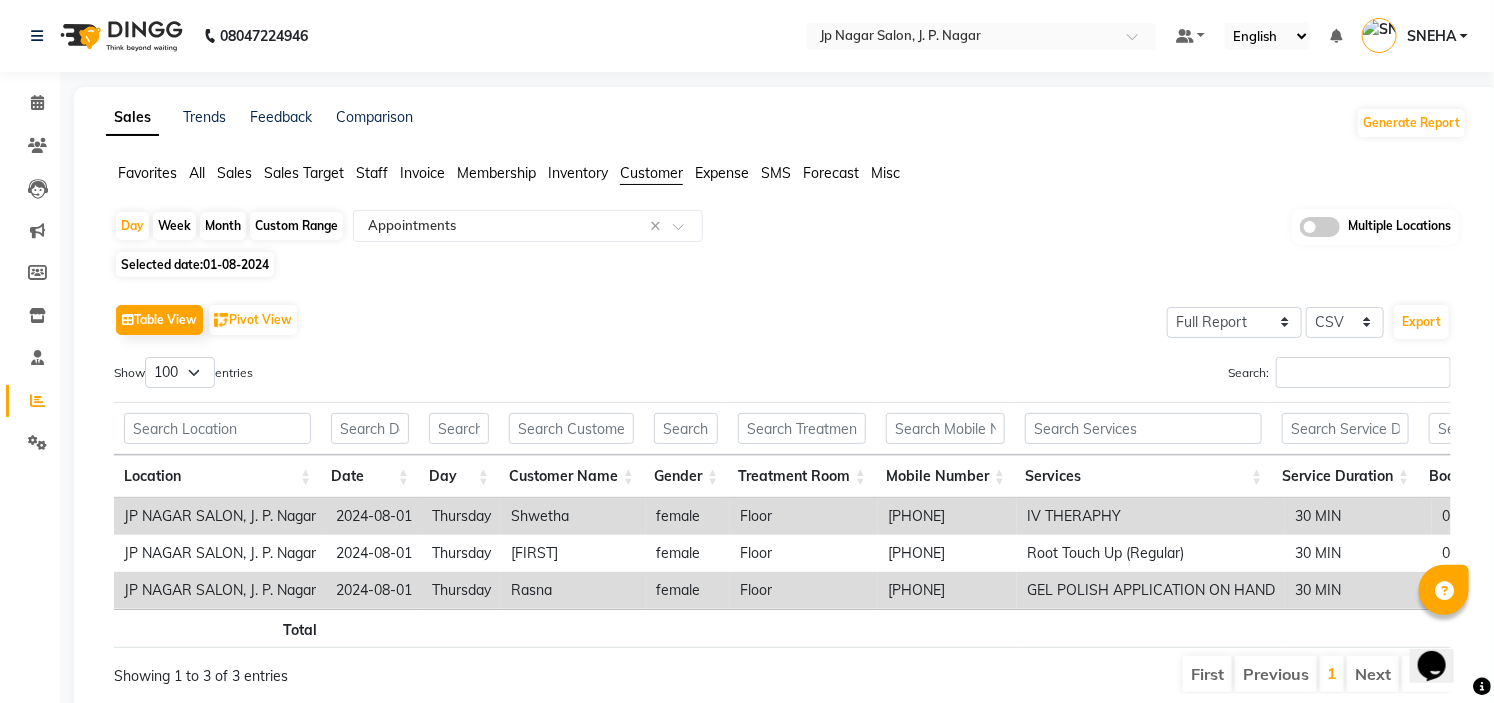 click on "01-08-2024" 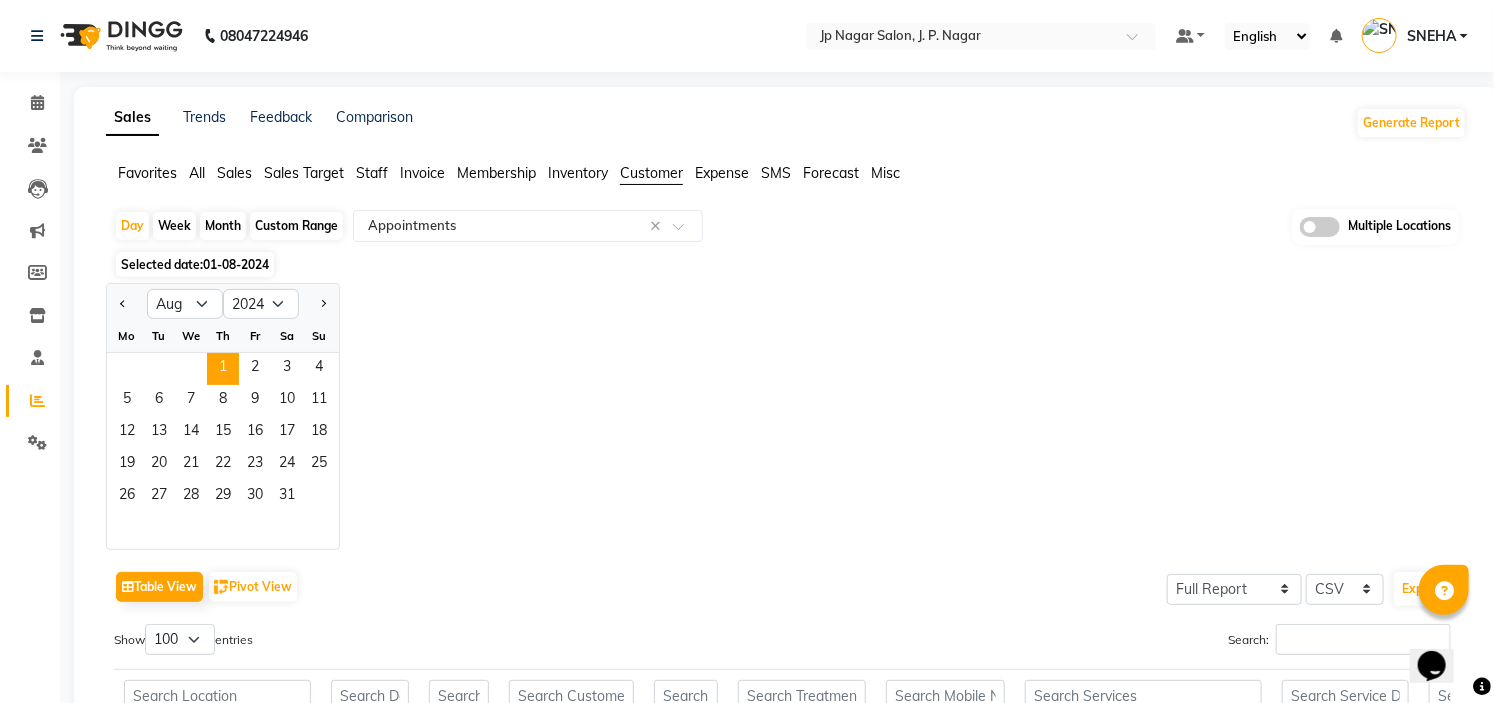 click on "Month" 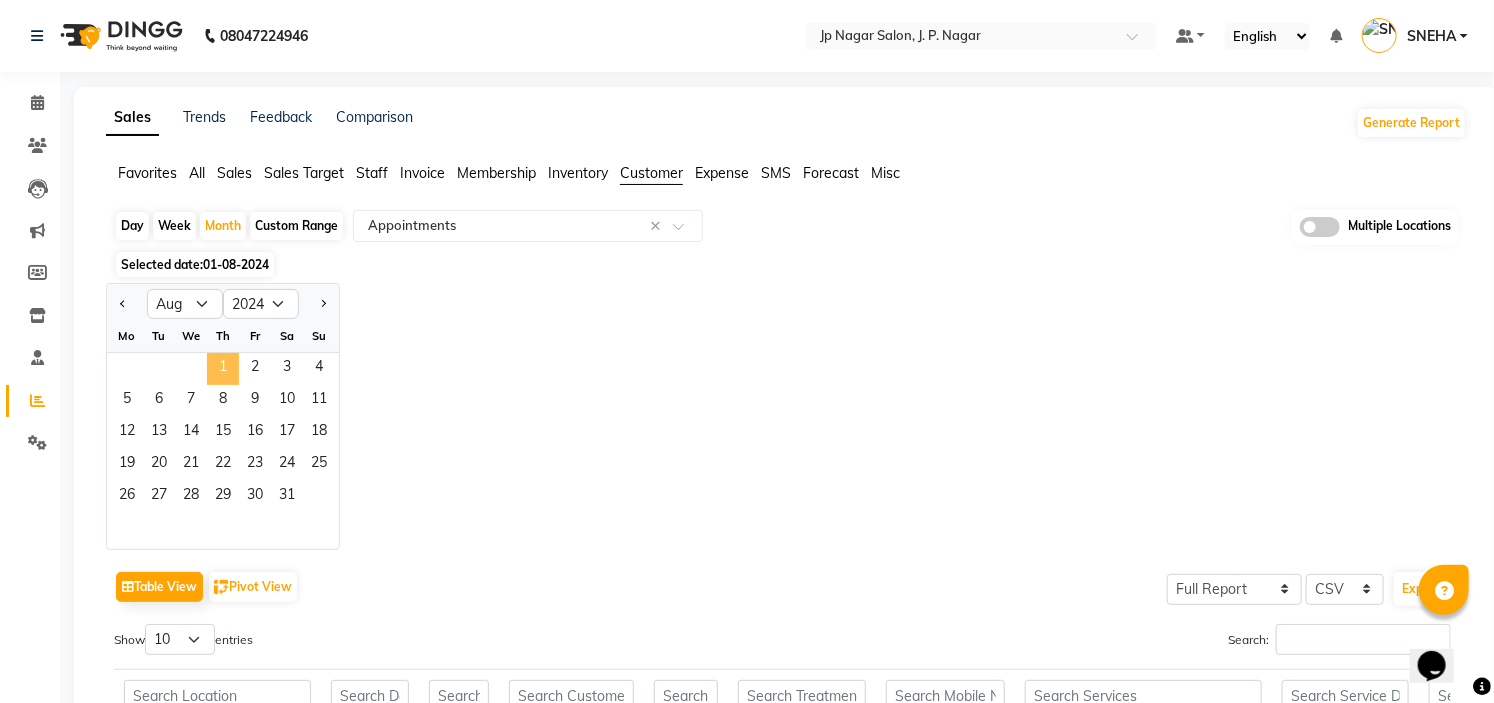 click on "1" 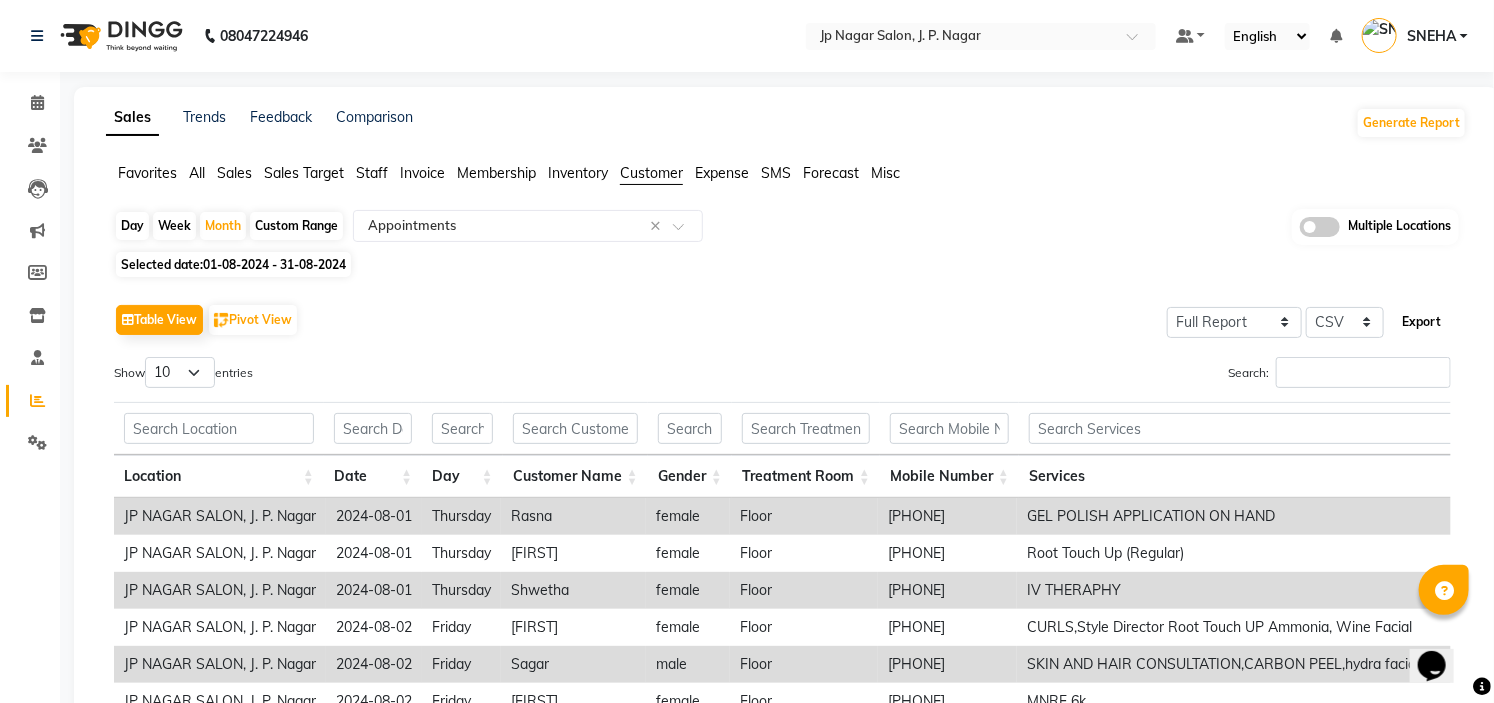click on "Export" 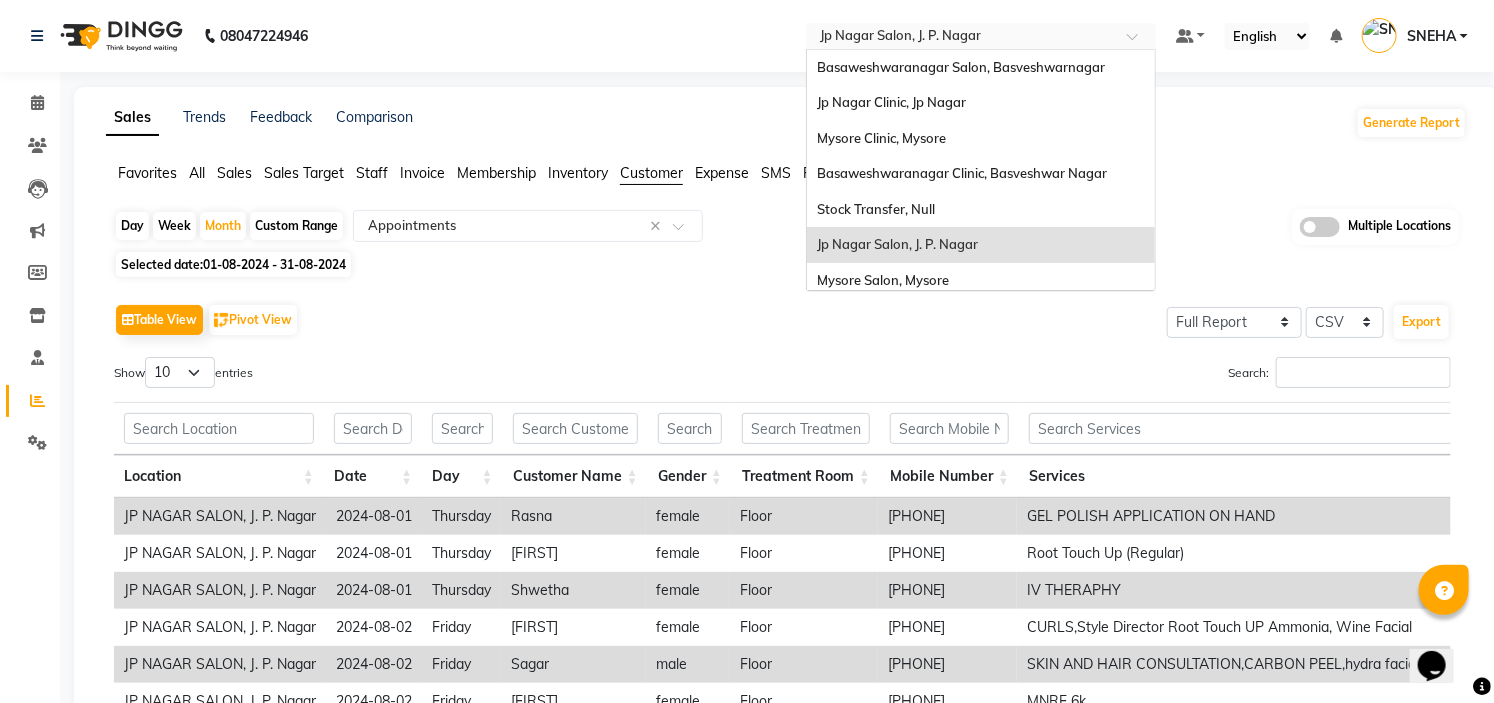 click on "Select Location × Jp Nagar Salon, J. P. Nagar" at bounding box center [965, 36] 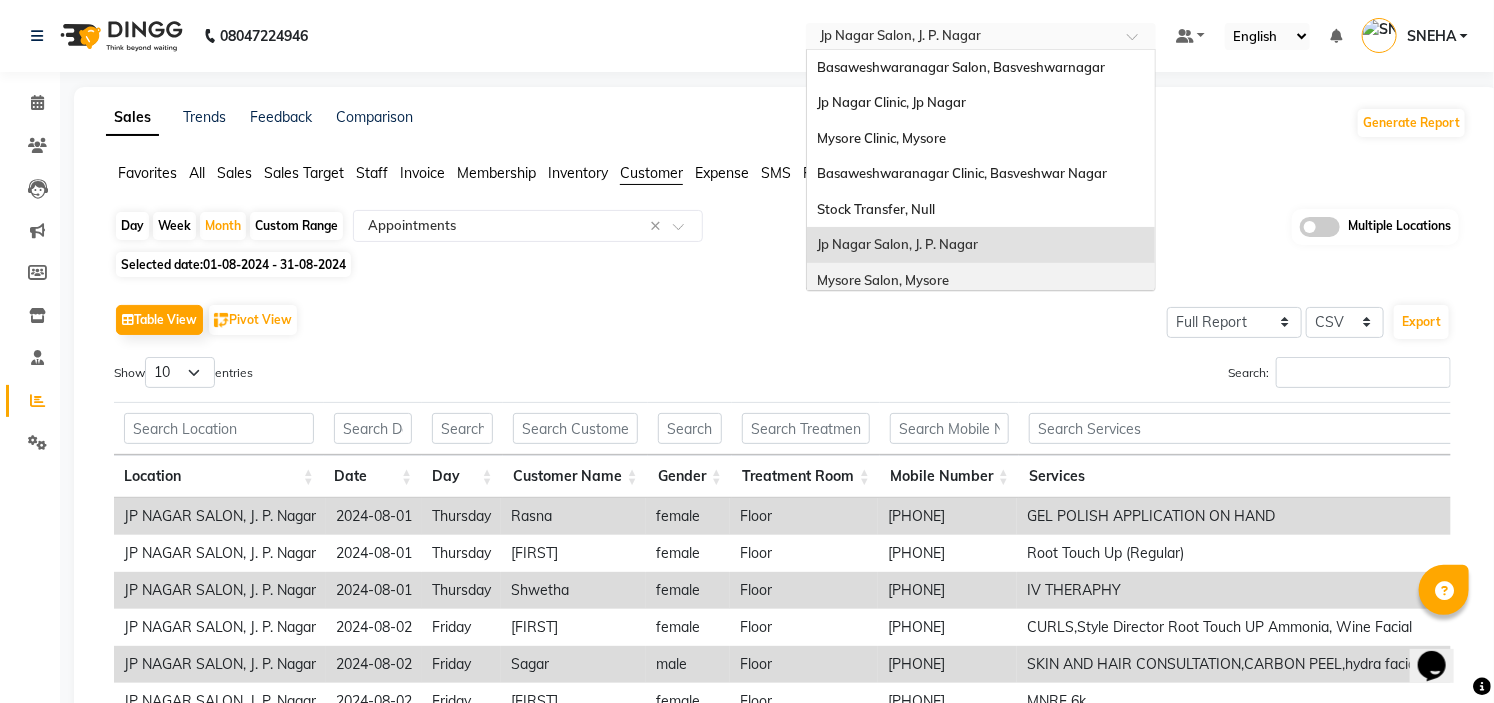 click on "Mysore Salon, Mysore" at bounding box center (883, 280) 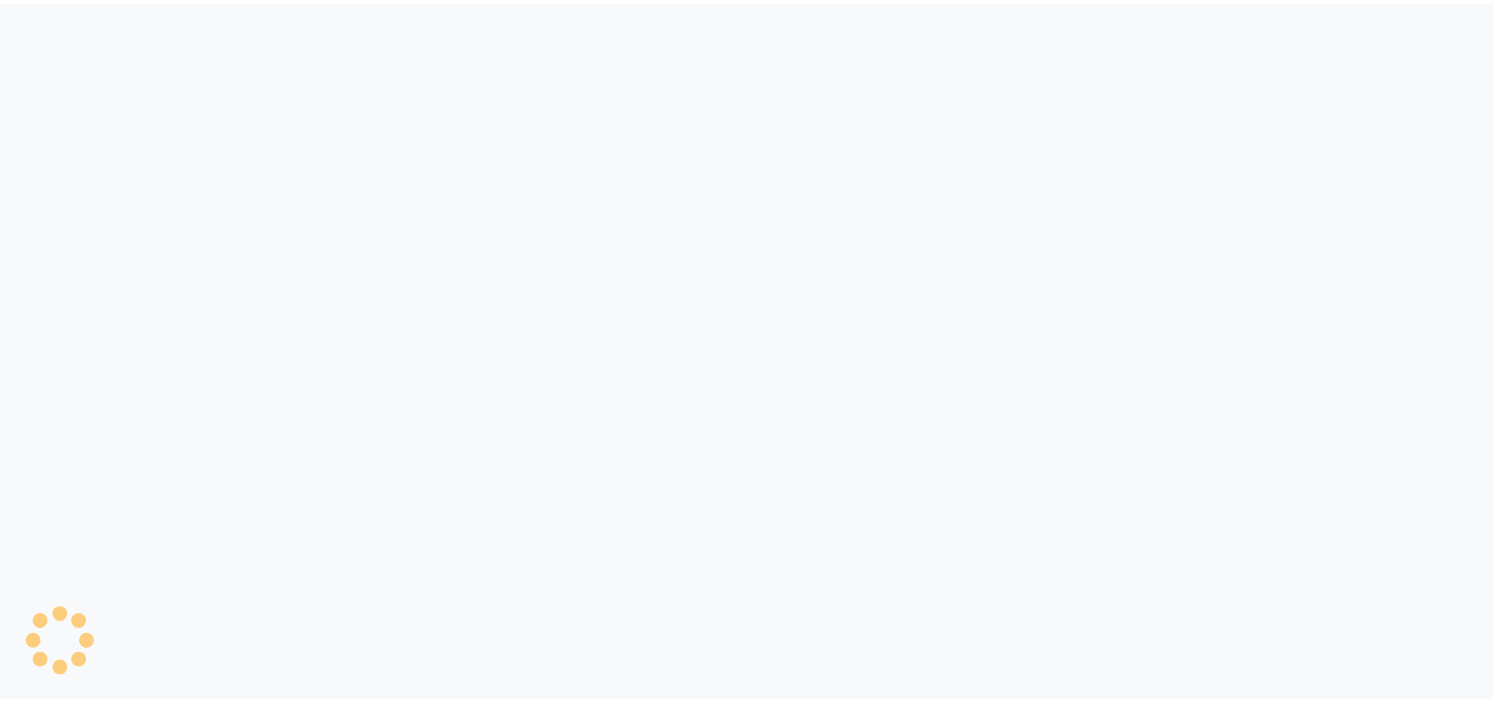 scroll, scrollTop: 0, scrollLeft: 0, axis: both 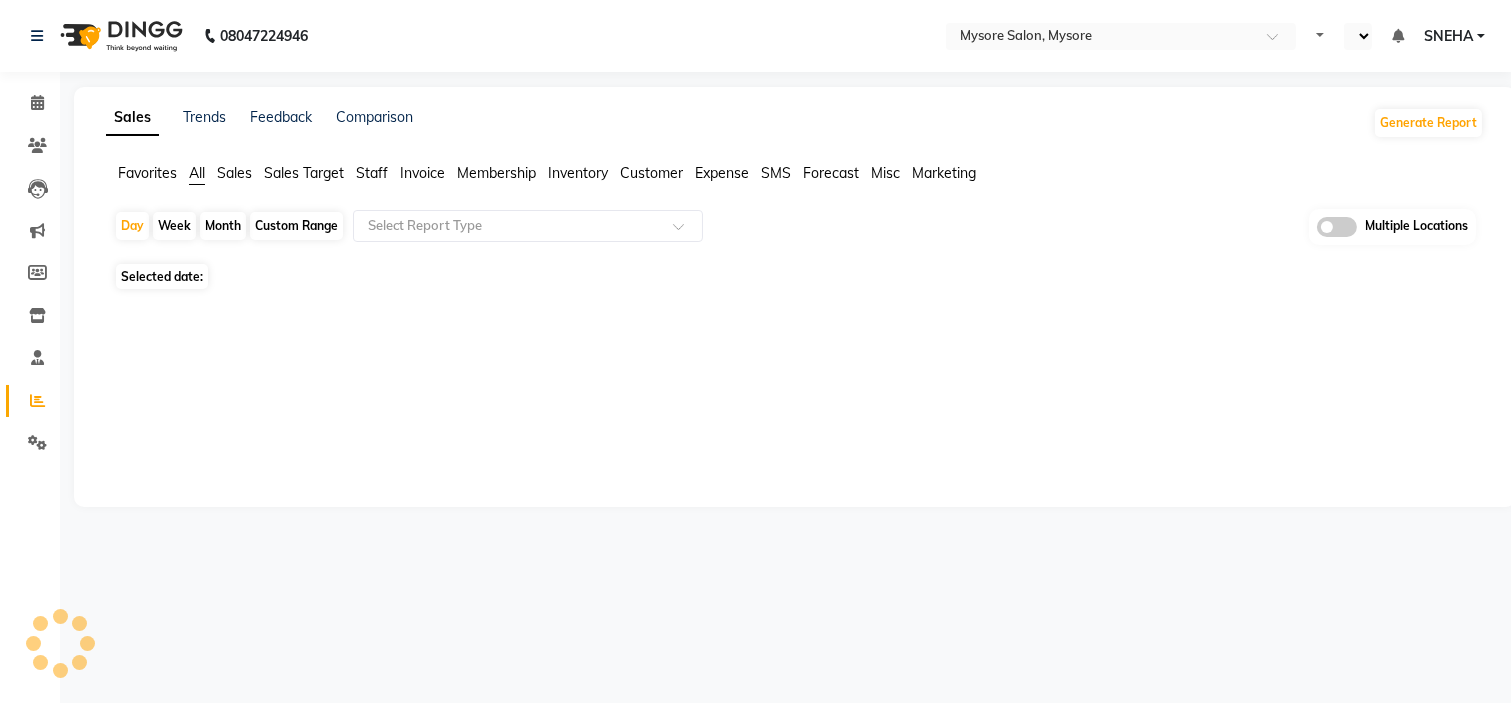 select on "en" 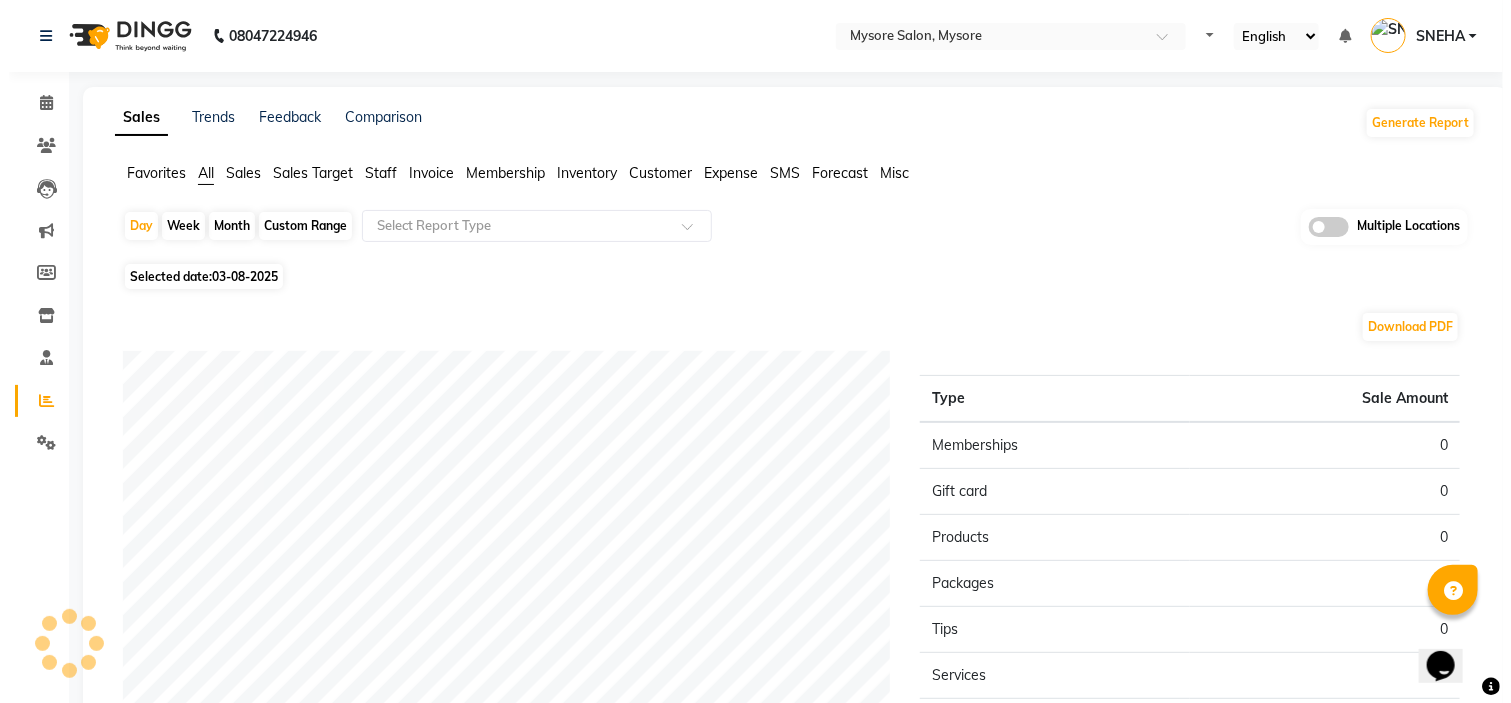 scroll, scrollTop: 0, scrollLeft: 0, axis: both 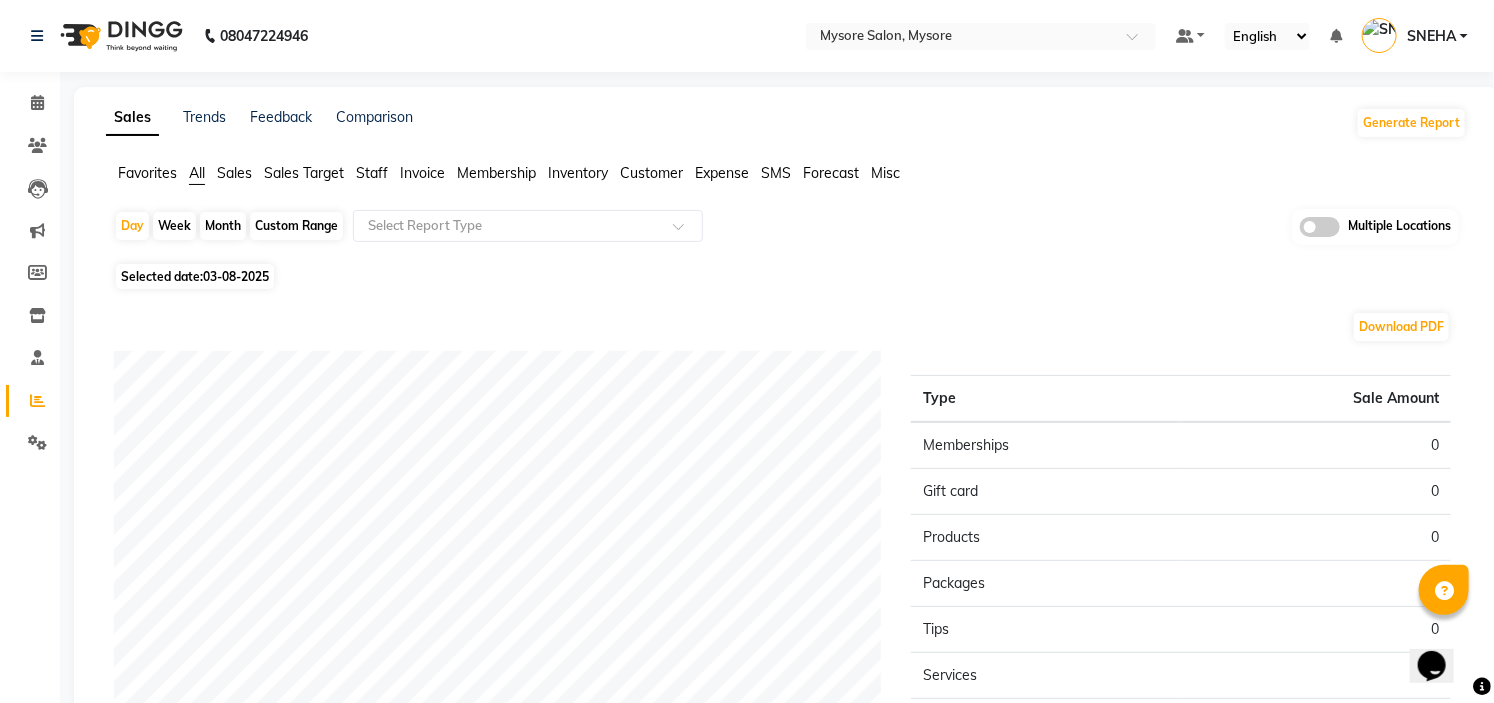 click on "Month" 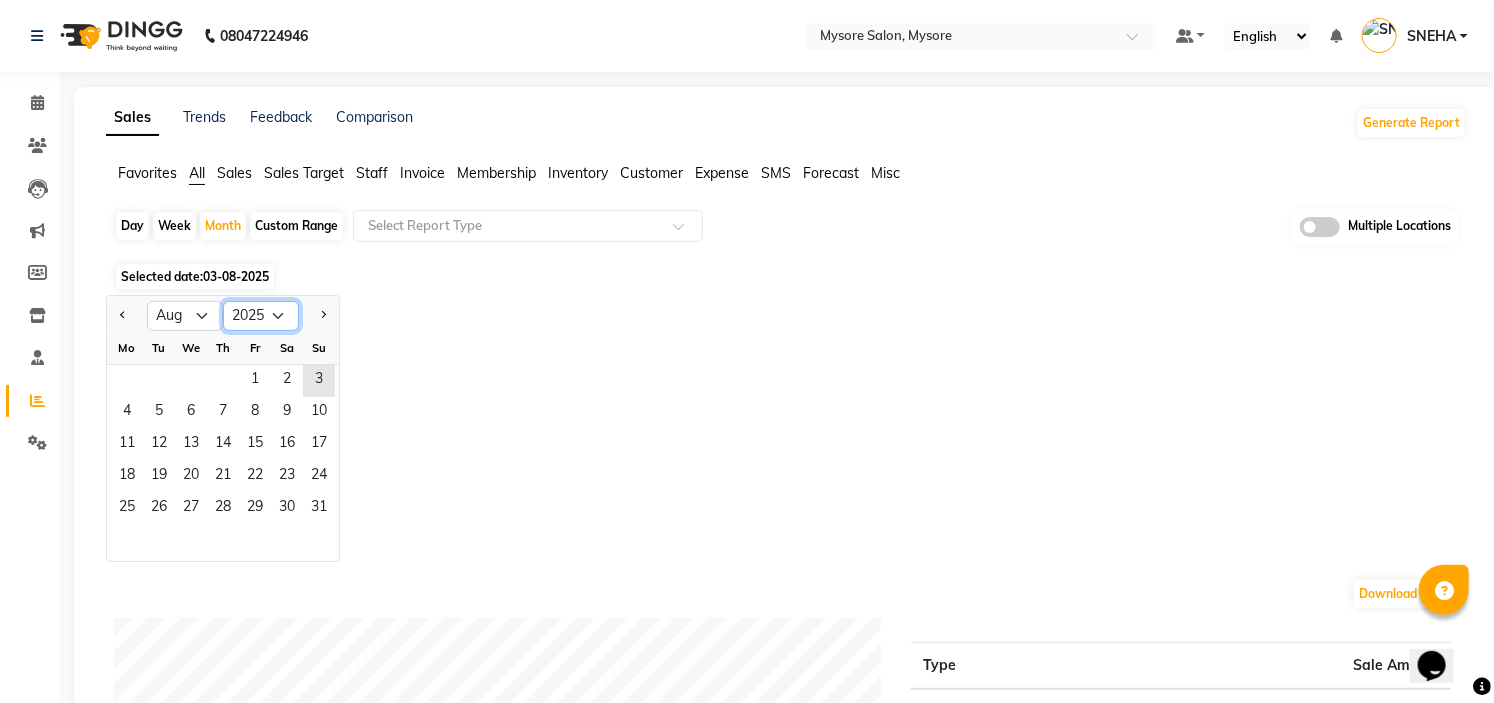 click on "2015 2016 2017 2018 2019 2020 2021 2022 2023 2024 2025 2026 2027 2028 2029 2030 2031 2032 2033 2034 2035" 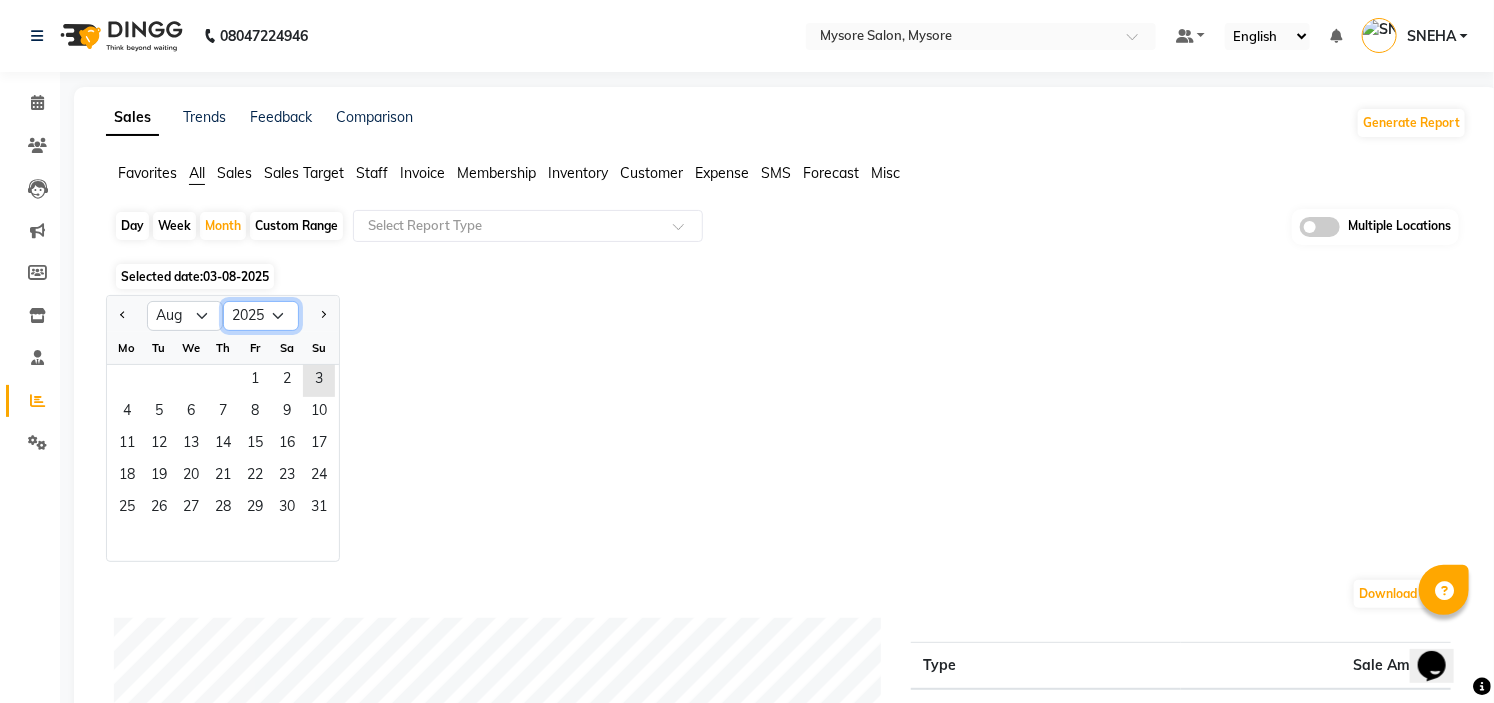 select on "2024" 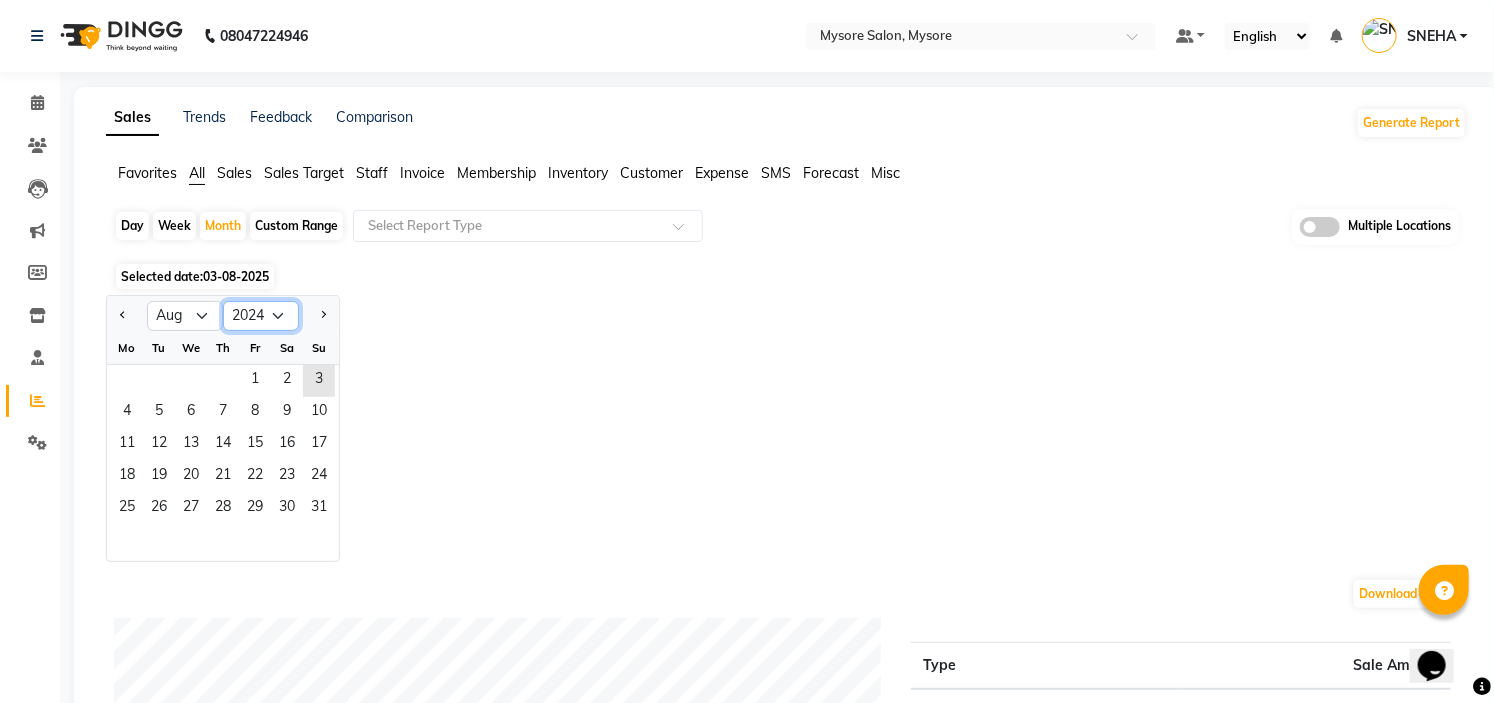 click on "2015 2016 2017 2018 2019 2020 2021 2022 2023 2024 2025 2026 2027 2028 2029 2030 2031 2032 2033 2034 2035" 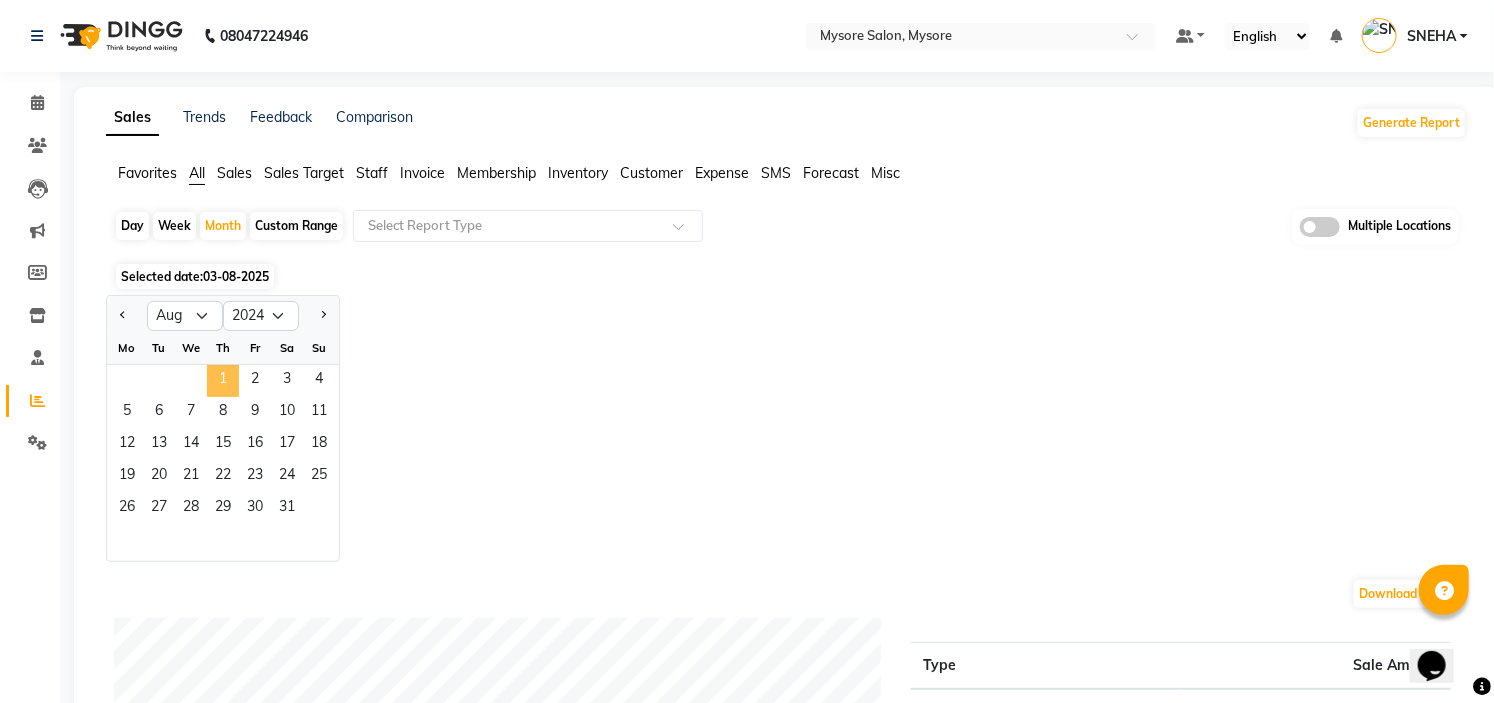 click on "1" 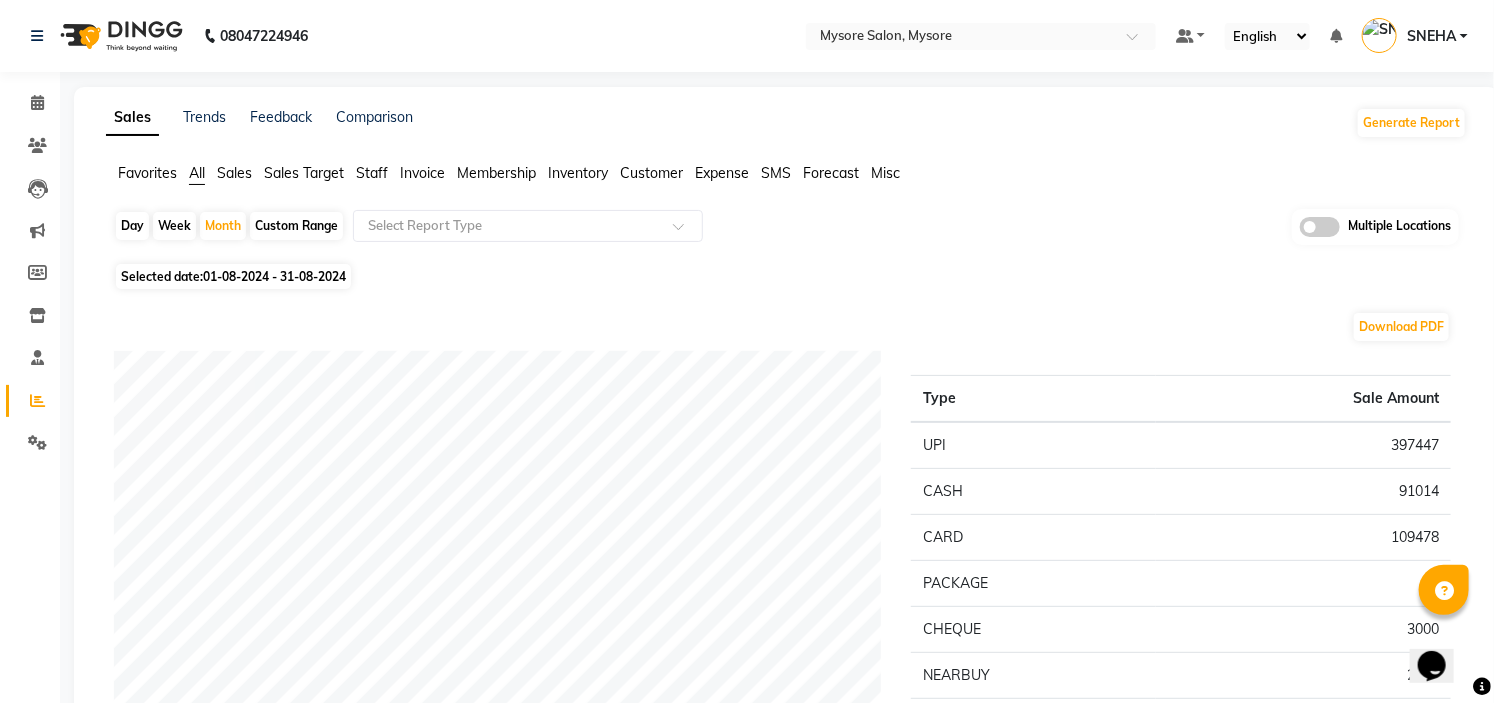 click on "Customer" 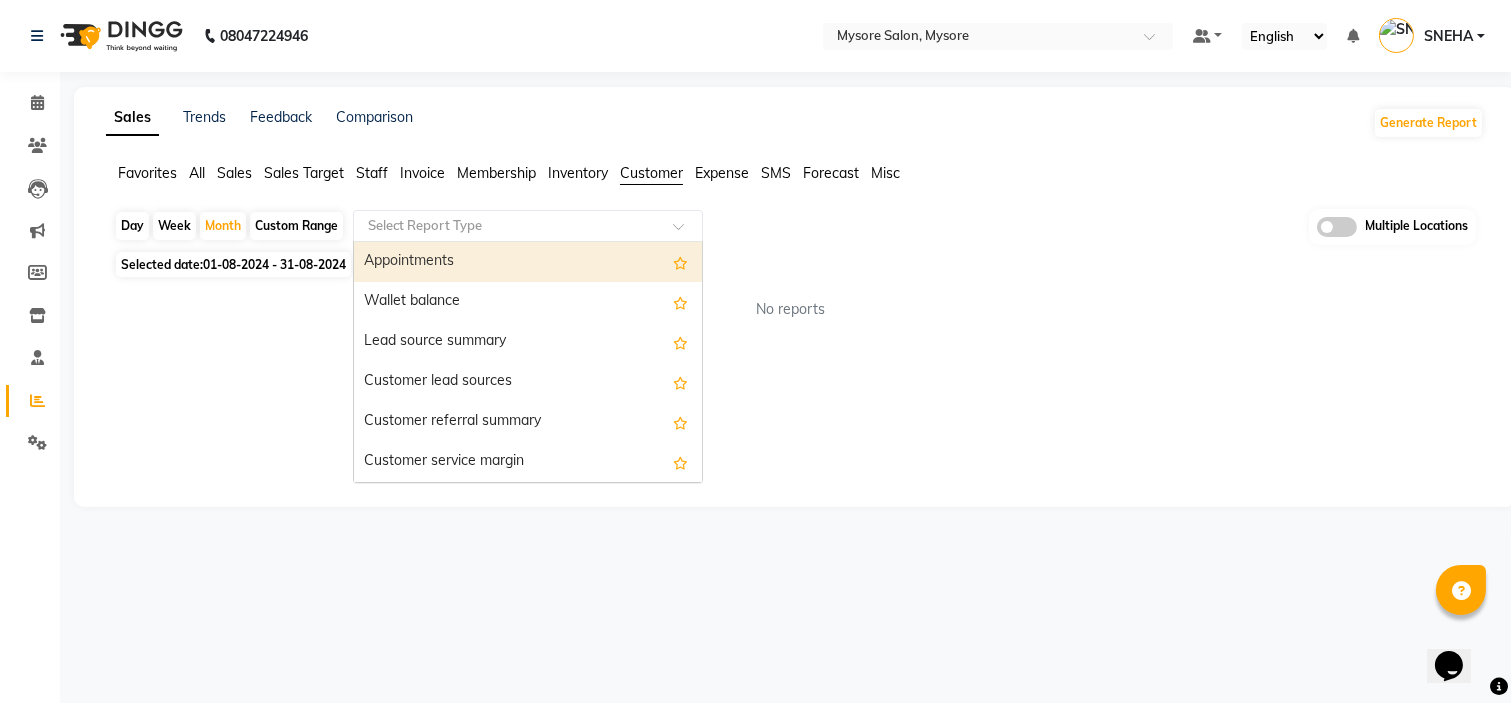 click 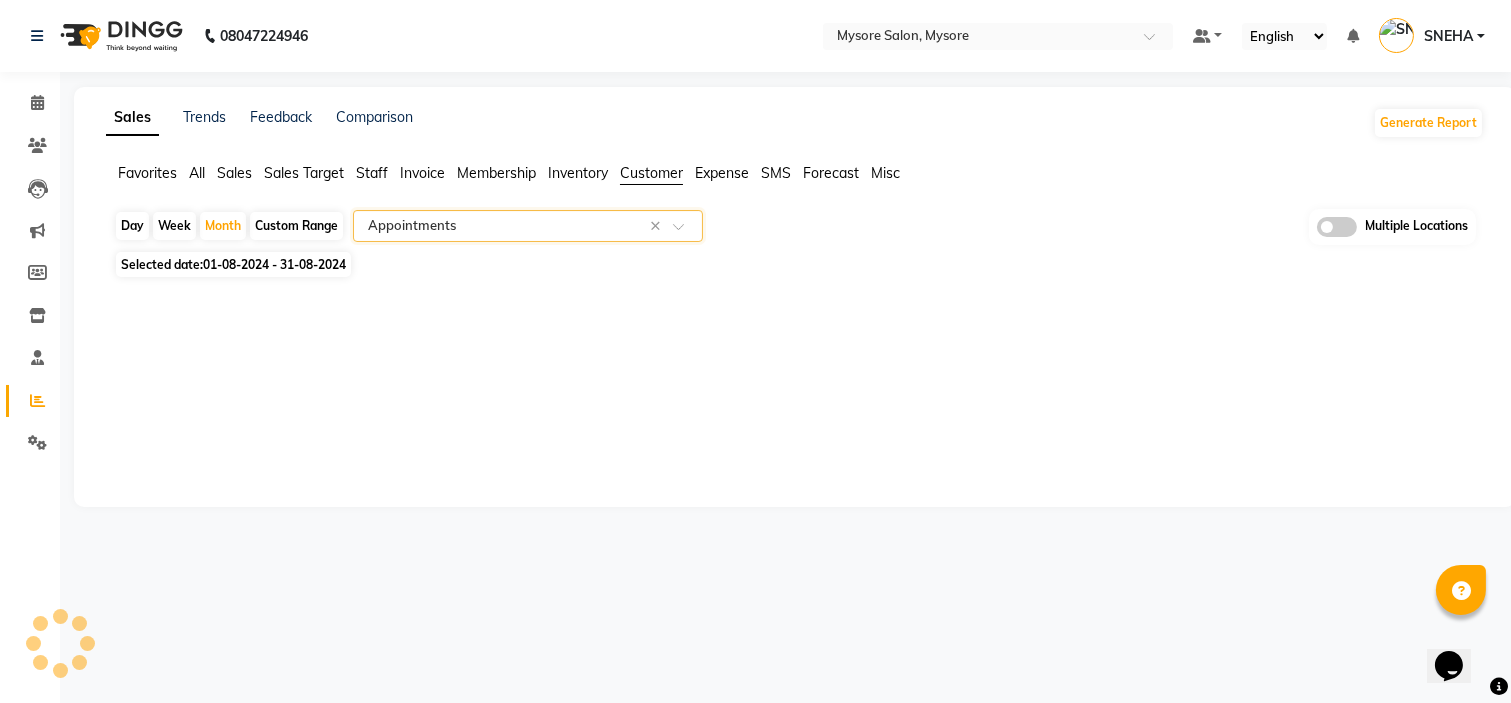 select on "full_report" 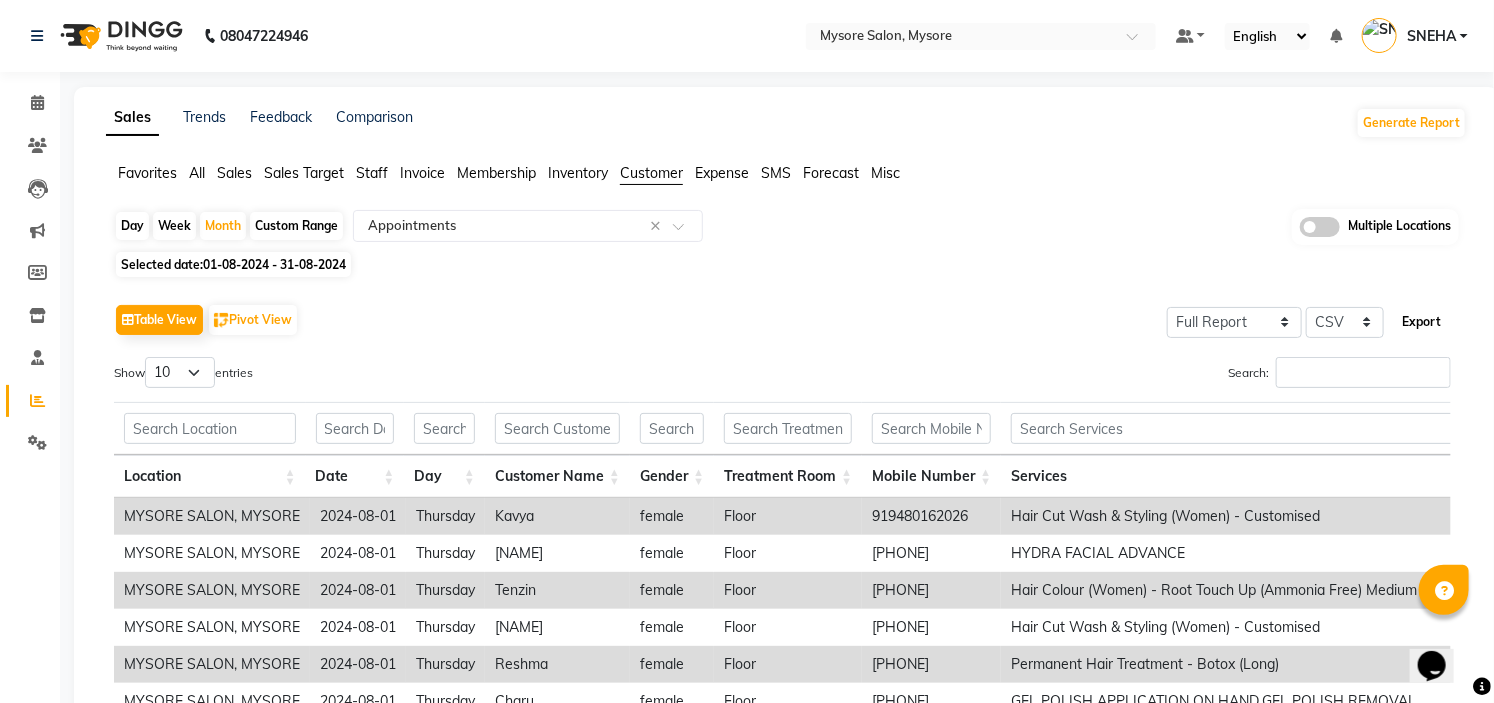 click on "Export" 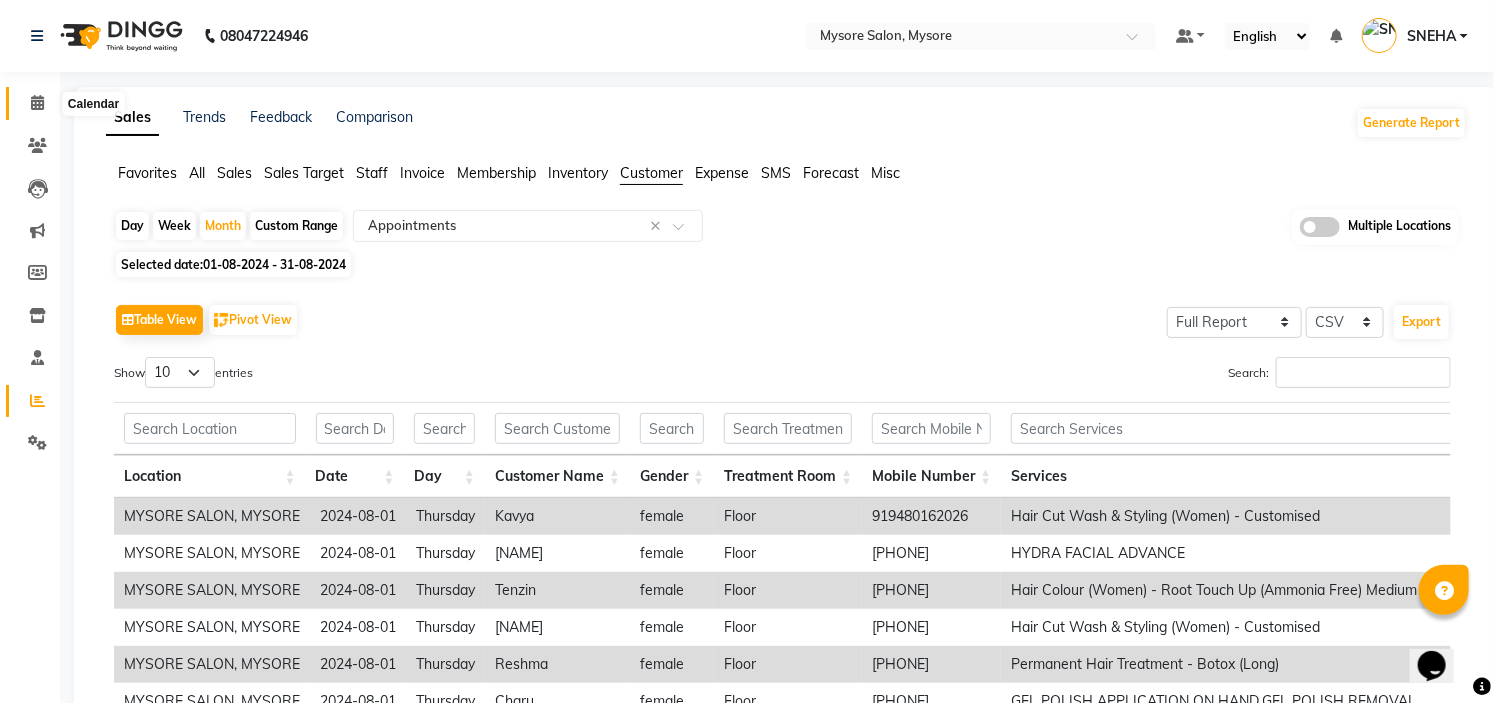 click 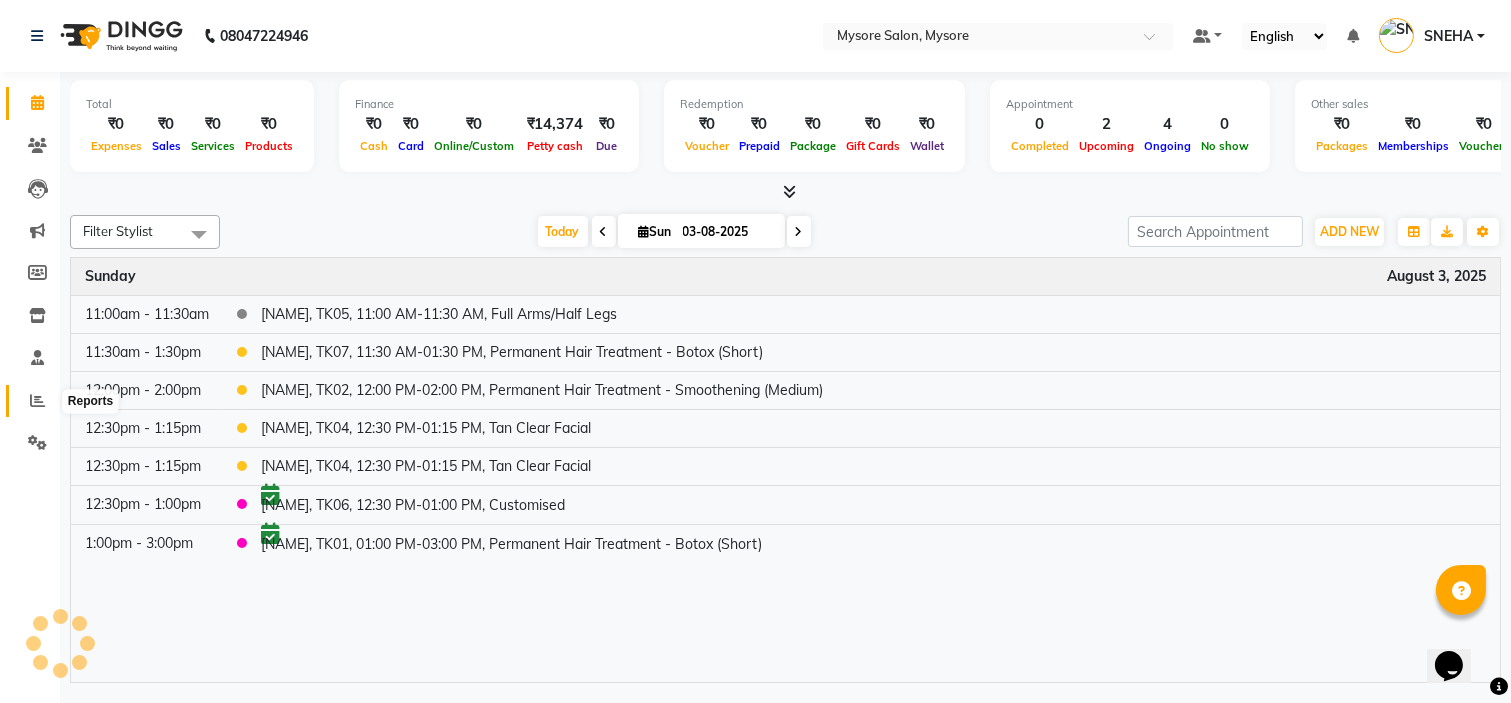click 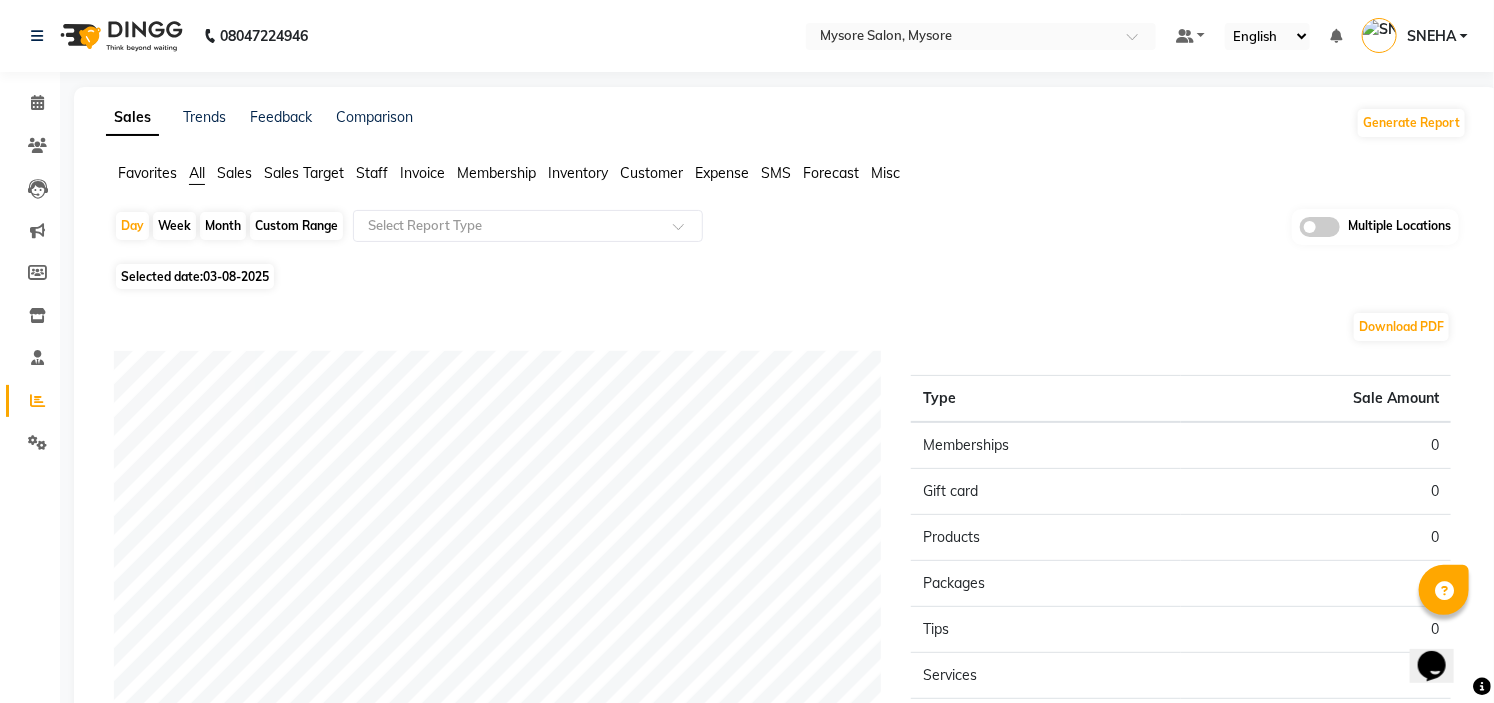 click 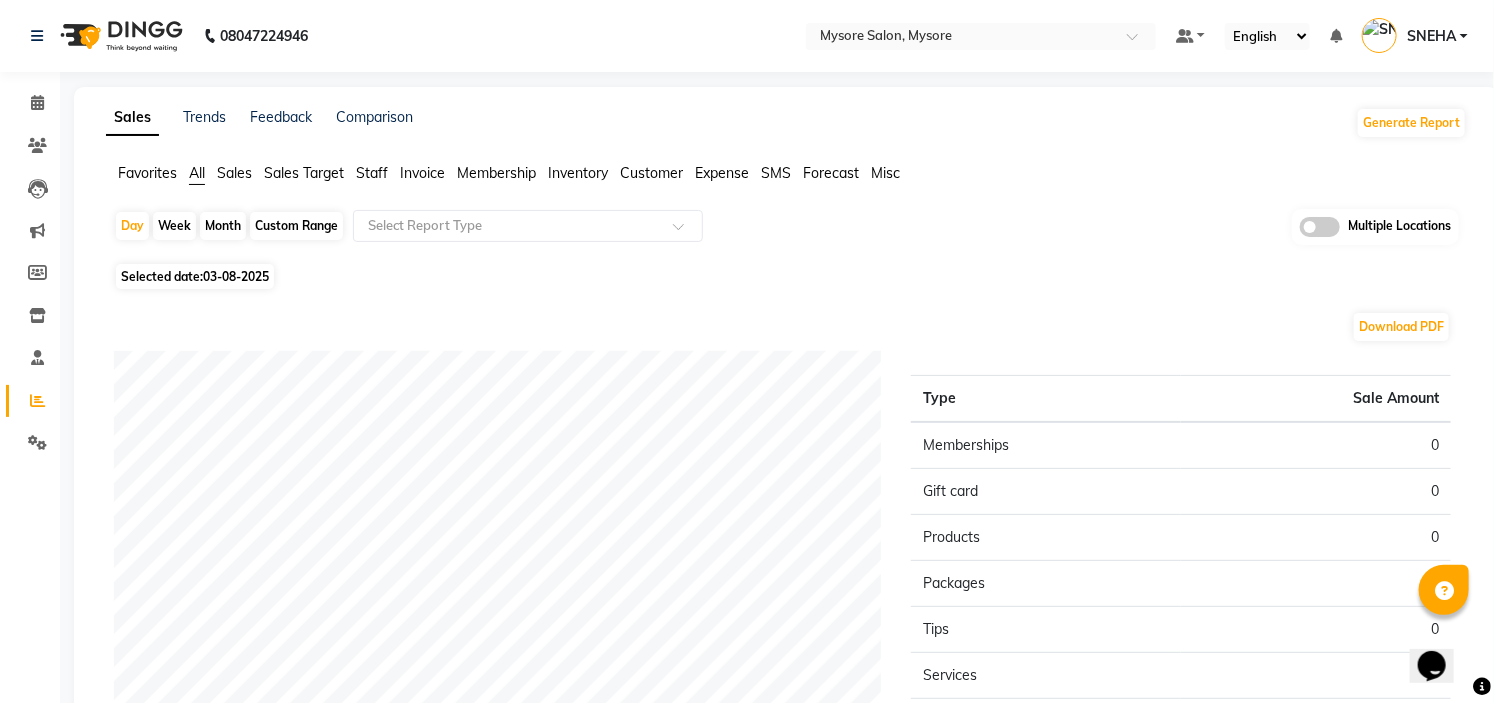 click 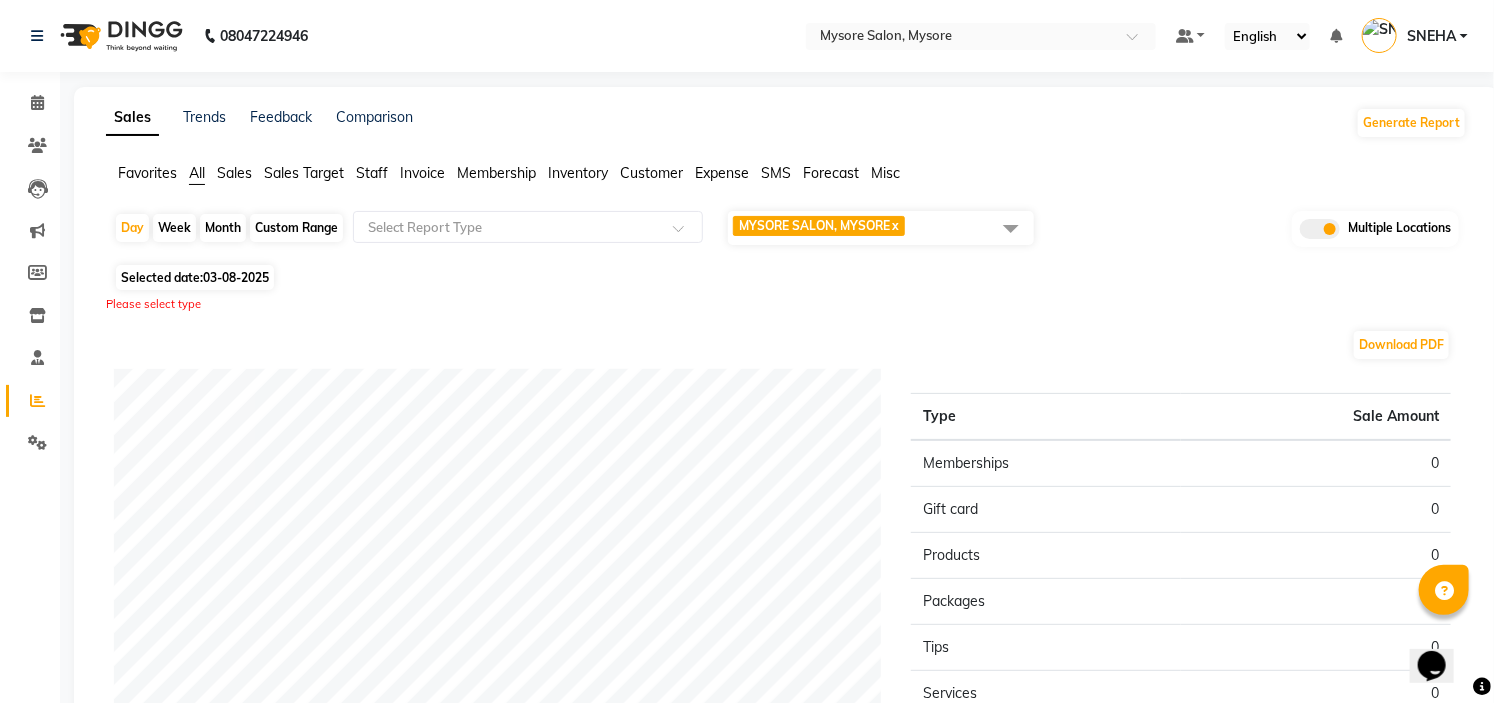 click 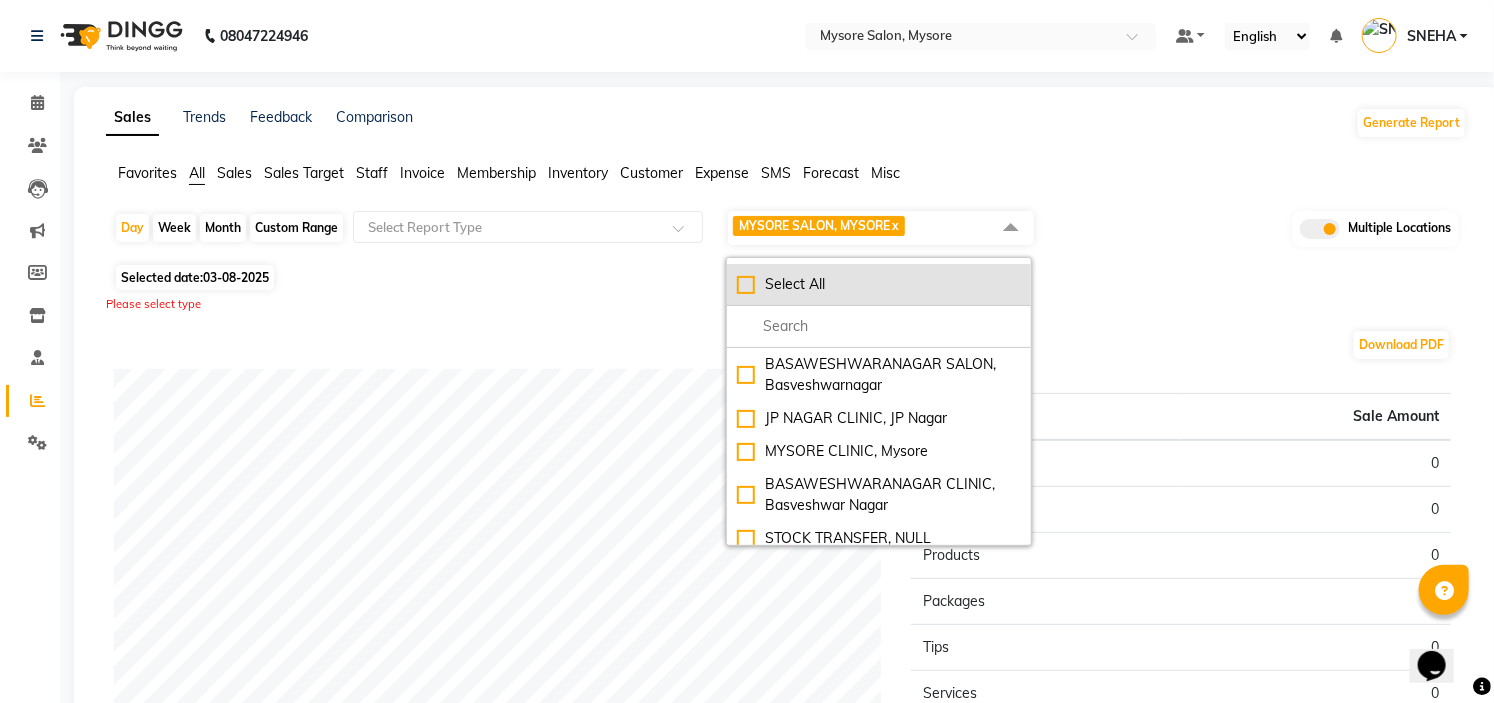 click on "Select All" 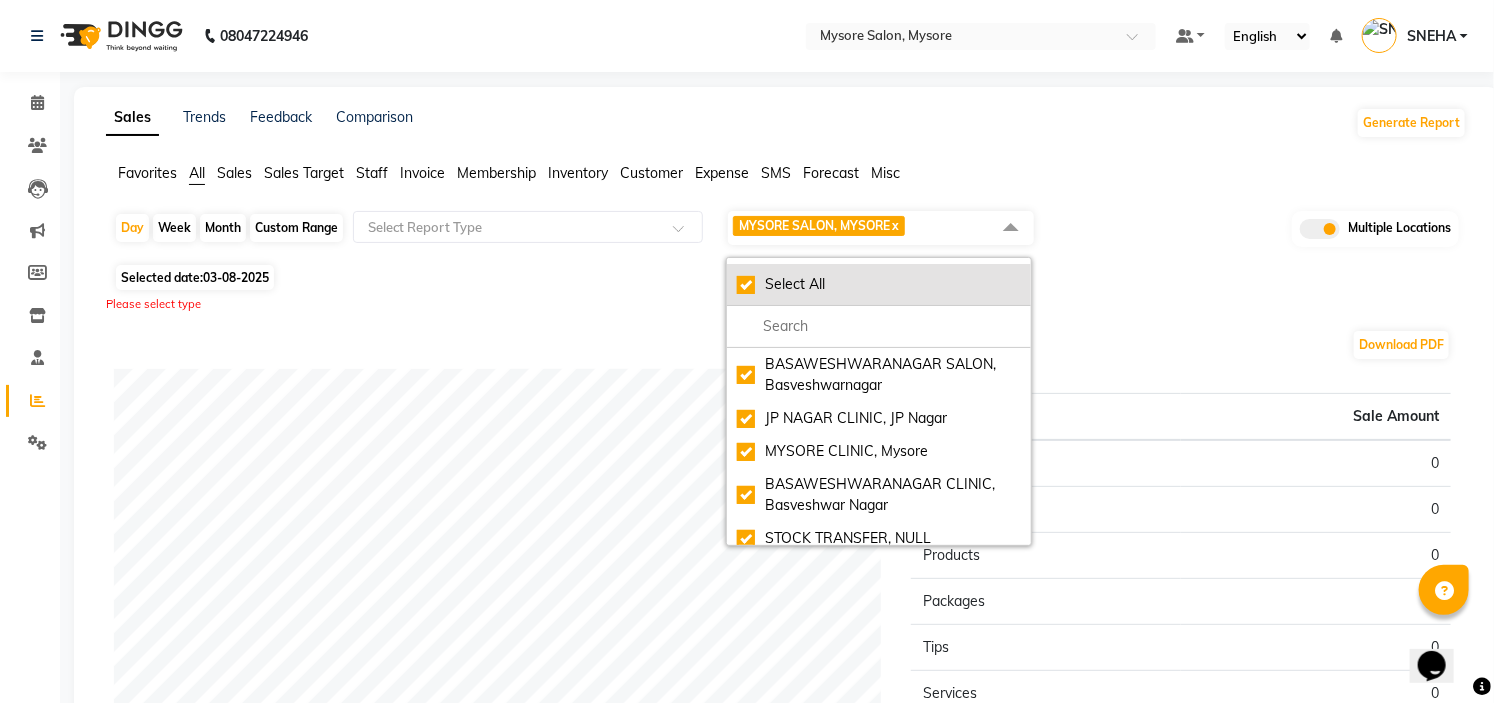 checkbox on "true" 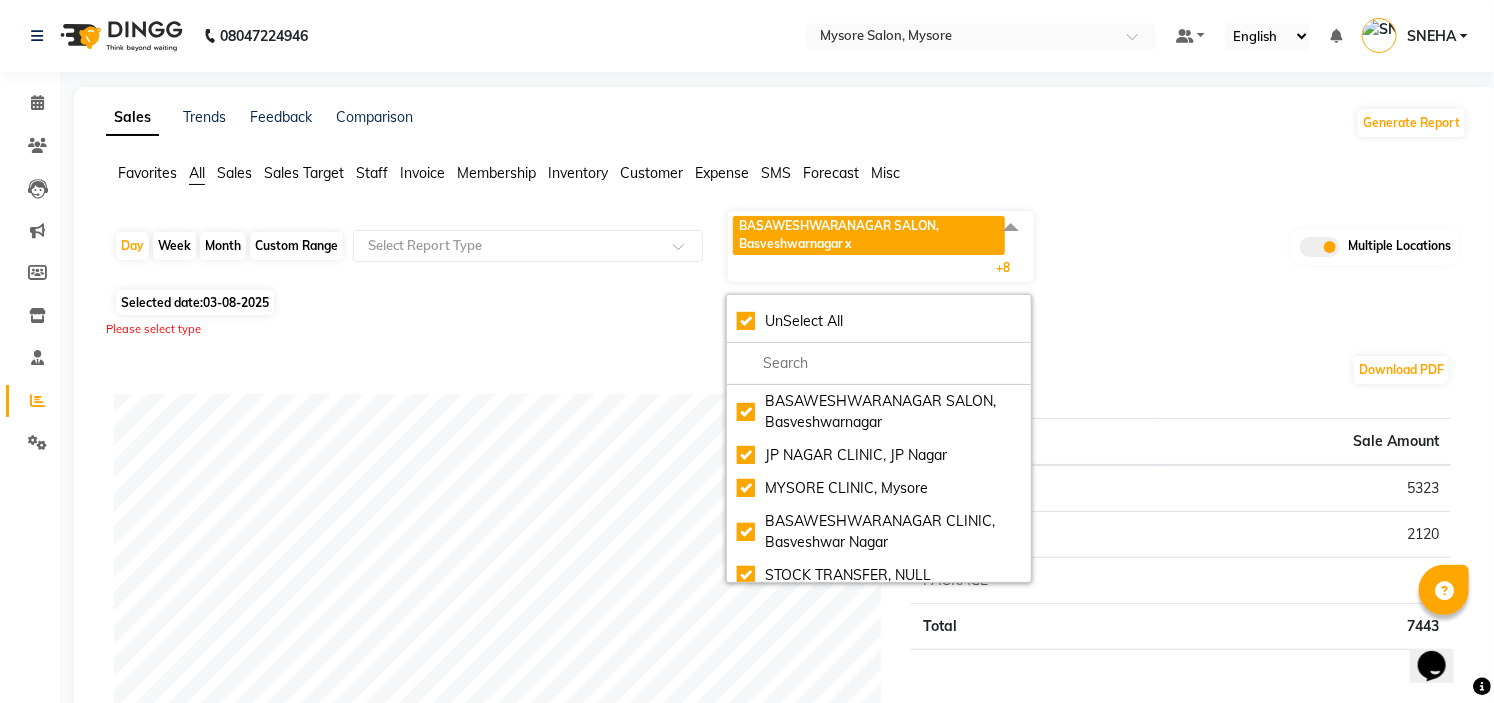 click on "Day   Week   Month   Custom Range  Select Report Type BASAWESHWARANAGAR SALON, Basveshwarnagar   x JP NAGAR CLINIC, JP Nagar  x MYSORE CLINIC, Mysore  x BASAWESHWARANAGAR CLINIC, Basveshwar Nagar  x STOCK TRANSFER, NULL  x JP NAGAR SALON, J. P. Nagar  x MYSORE SALON, MYSORE  x The Glam Room Clinic, Hyderabad  x The Glam Room Salon, Hyderabad  x +8 UnSelect All BASAWESHWARANAGAR SALON, Basveshwarnagar  JP NAGAR CLINIC, JP Nagar MYSORE CLINIC, Mysore BASAWESHWARANAGAR CLINIC, Basveshwar Nagar STOCK TRANSFER, NULL JP NAGAR SALON, J. P. Nagar MYSORE SALON, MYSORE The Glam Room Clinic, Hyderabad The Glam Room Salon, Hyderabad Multiple Locations" 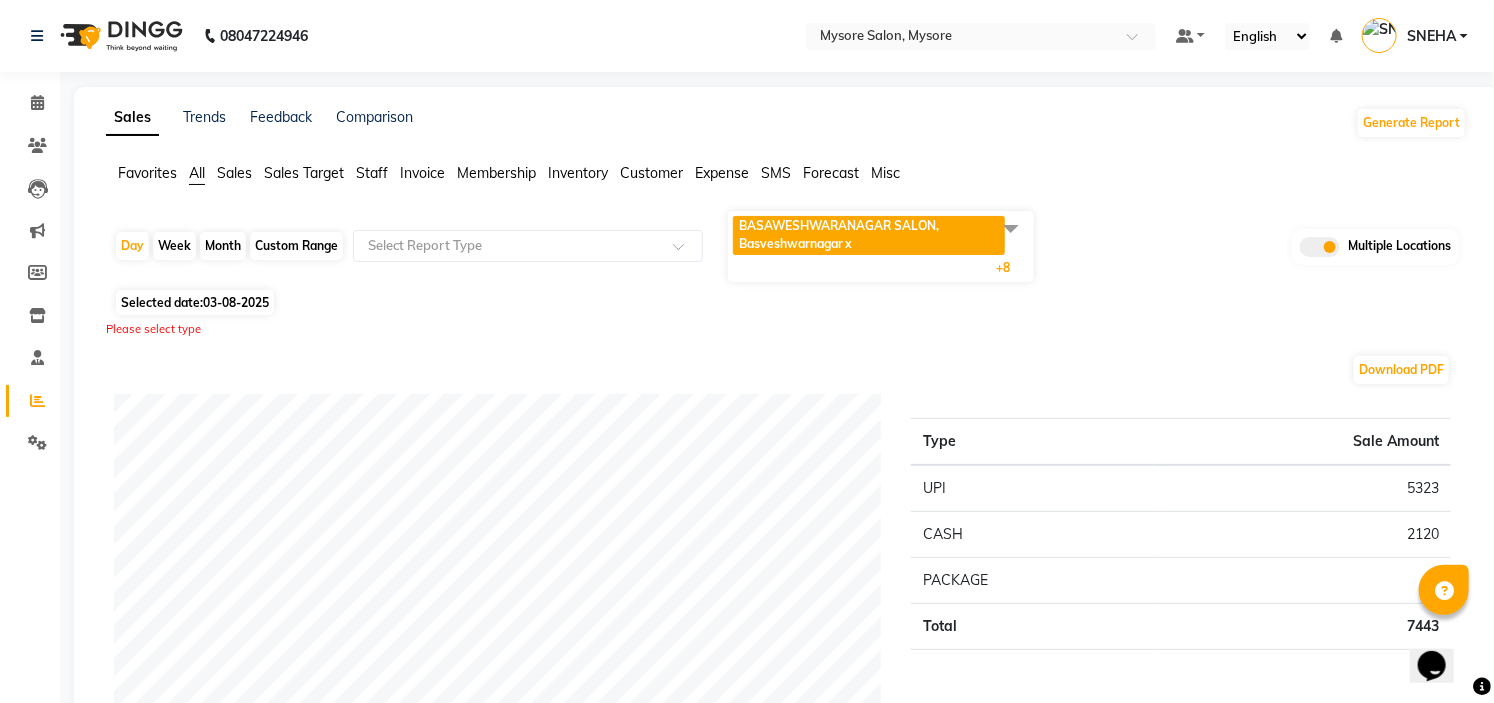 click on "SNEHA" at bounding box center (1431, 36) 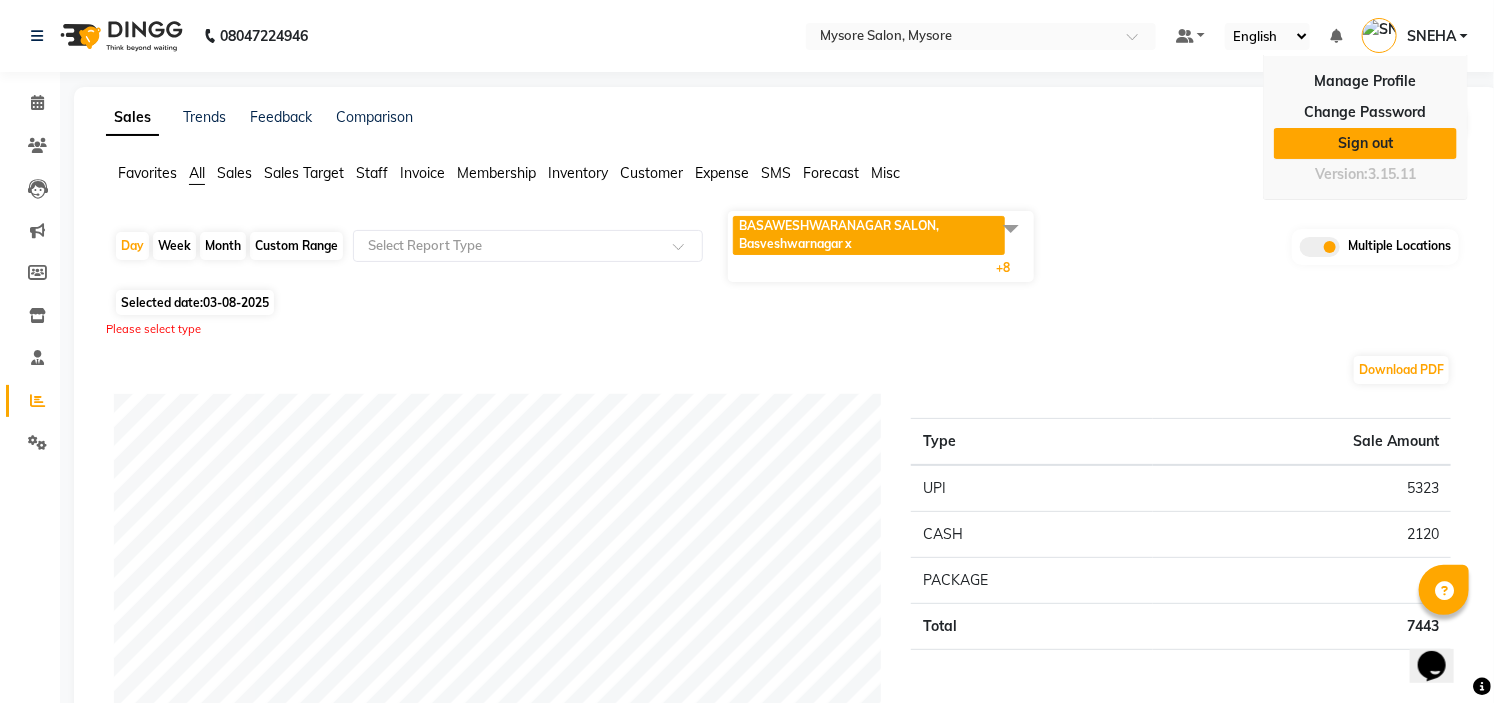 click on "Sign out" at bounding box center [1365, 143] 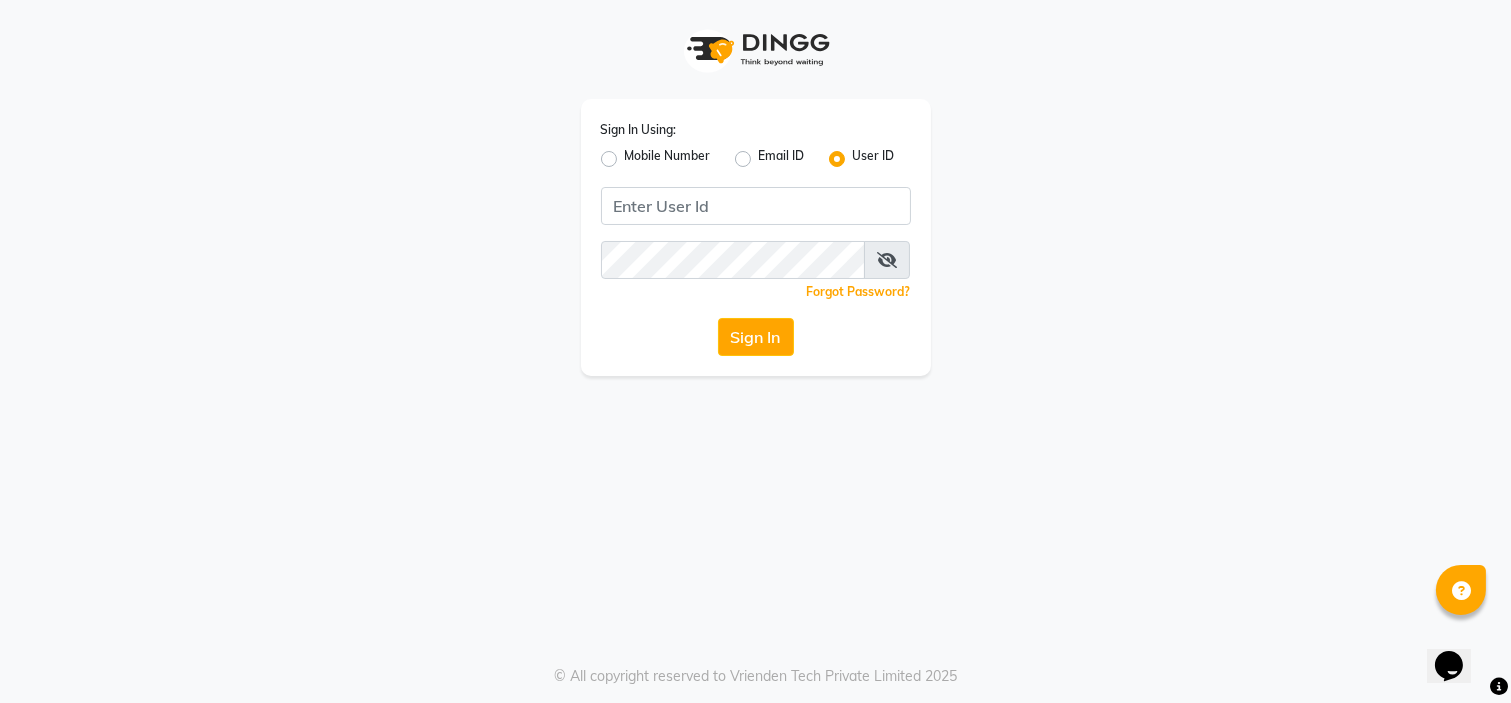 click on "Mobile Number" 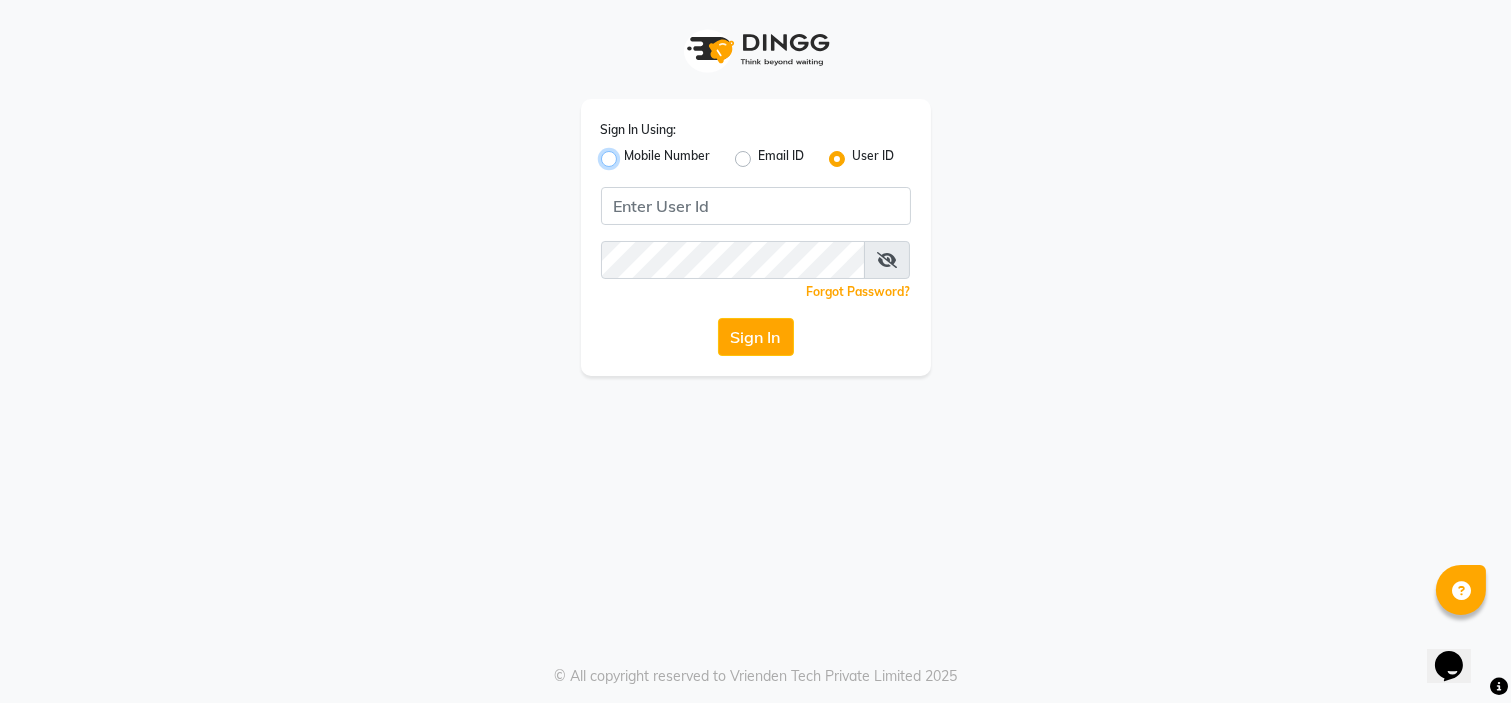 click on "Mobile Number" at bounding box center [631, 153] 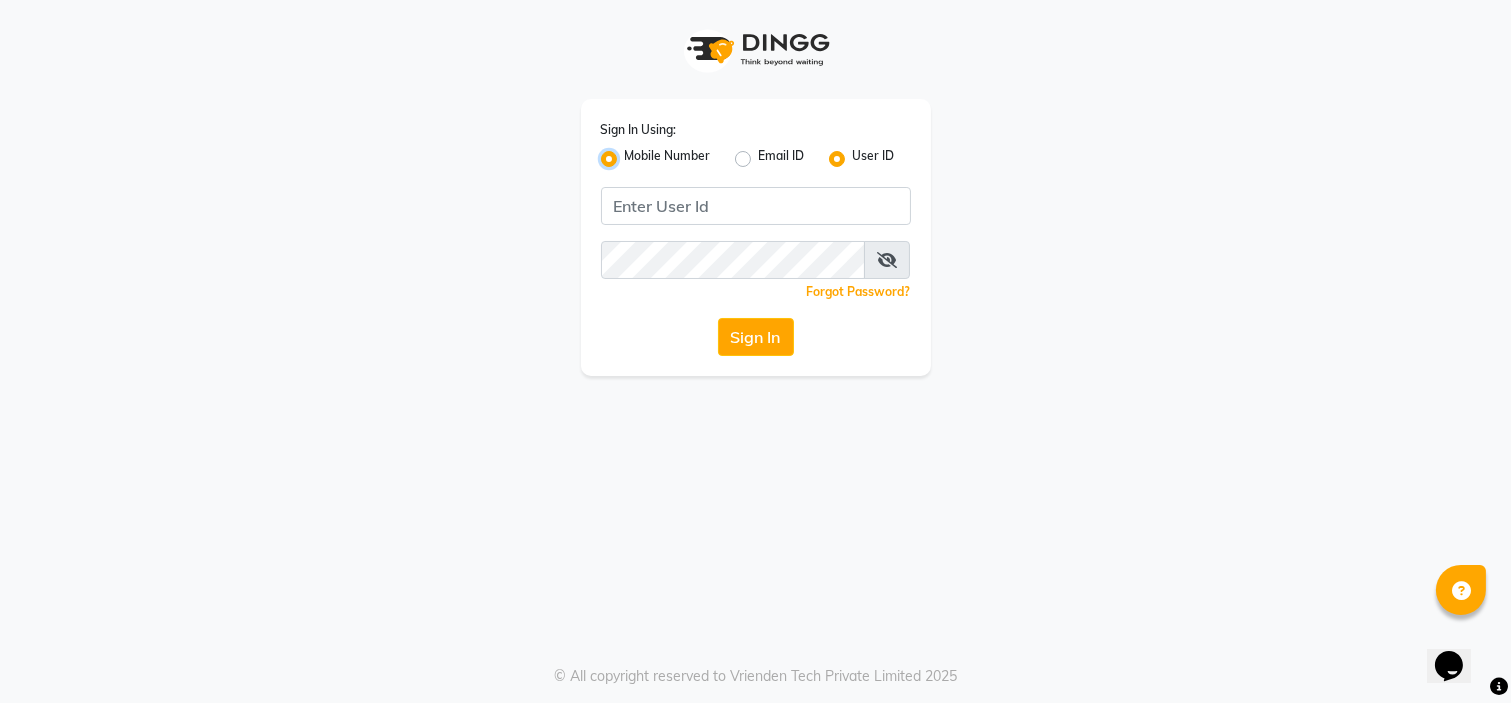 radio on "false" 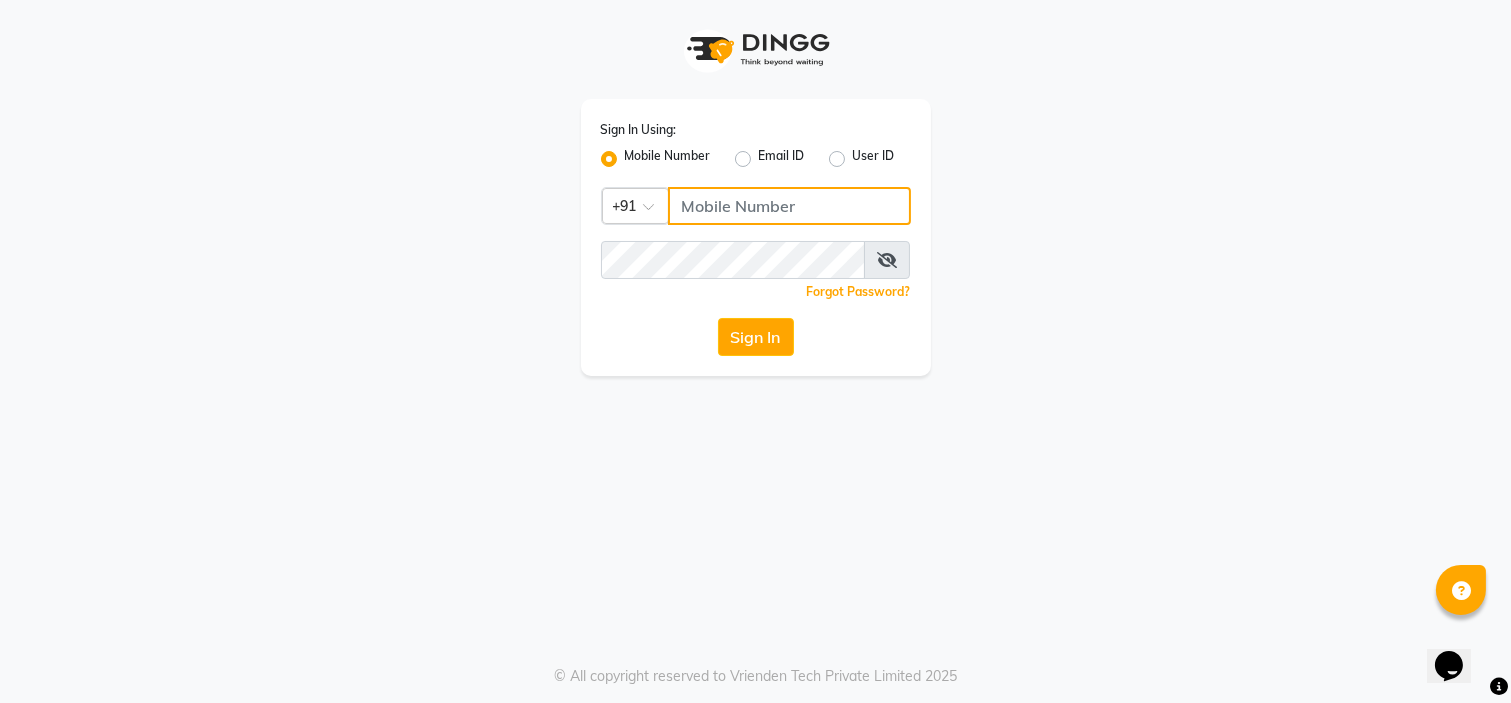 click 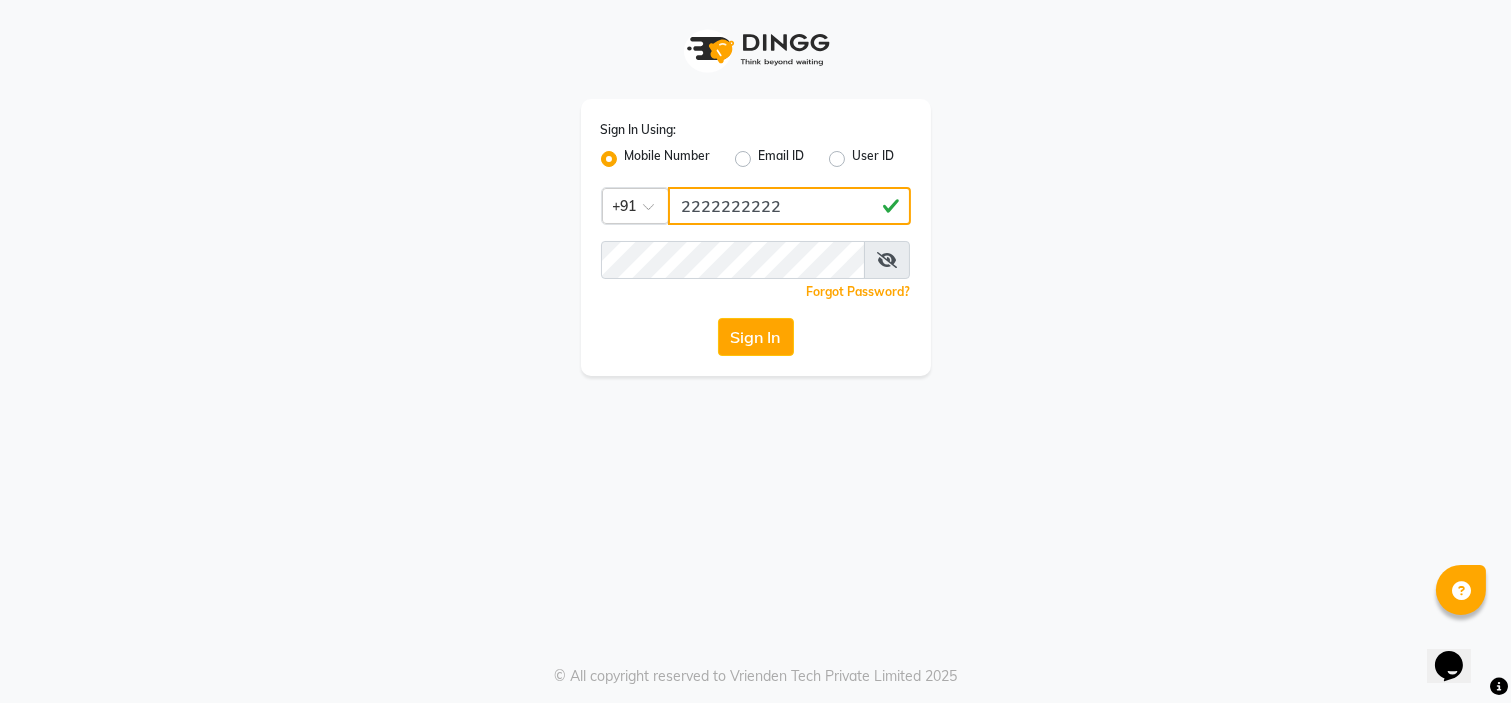 type on "2222222222" 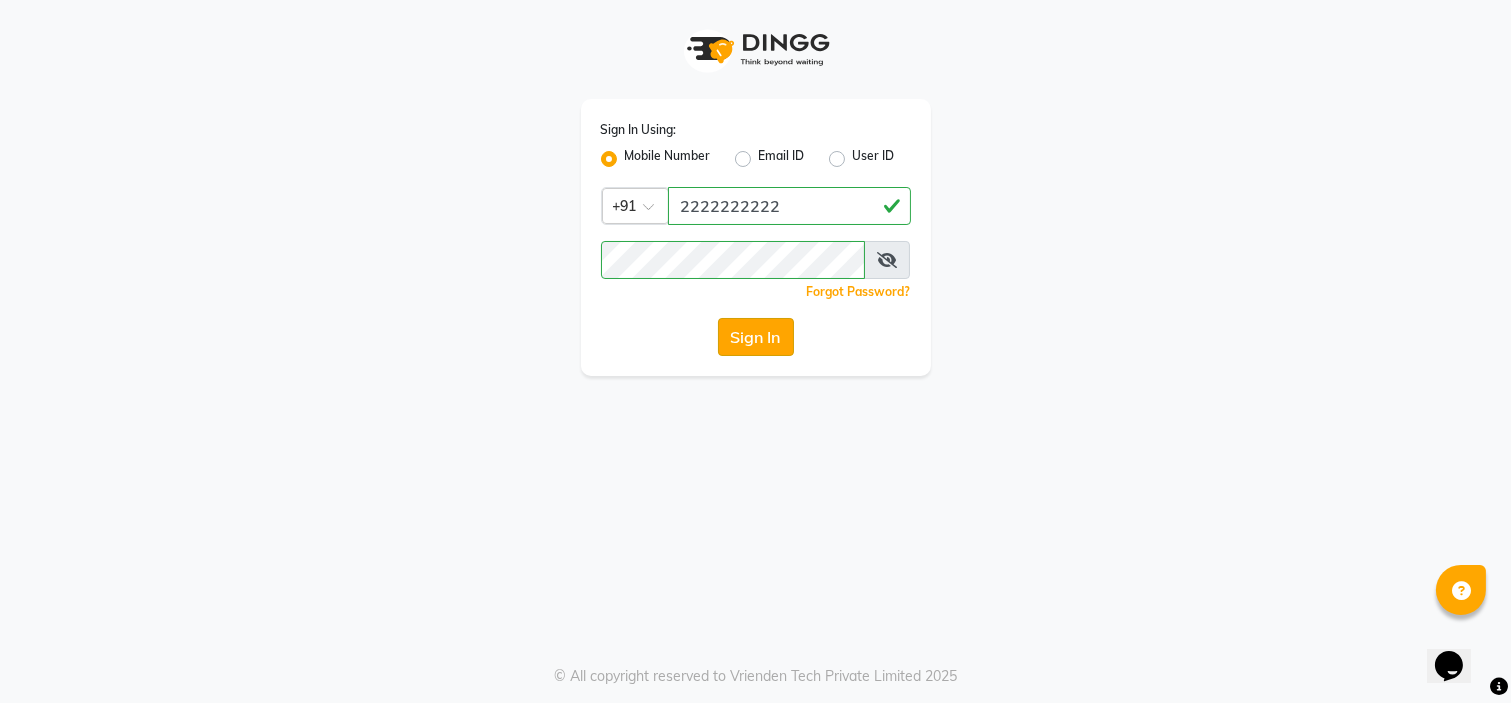 click on "Sign In" 